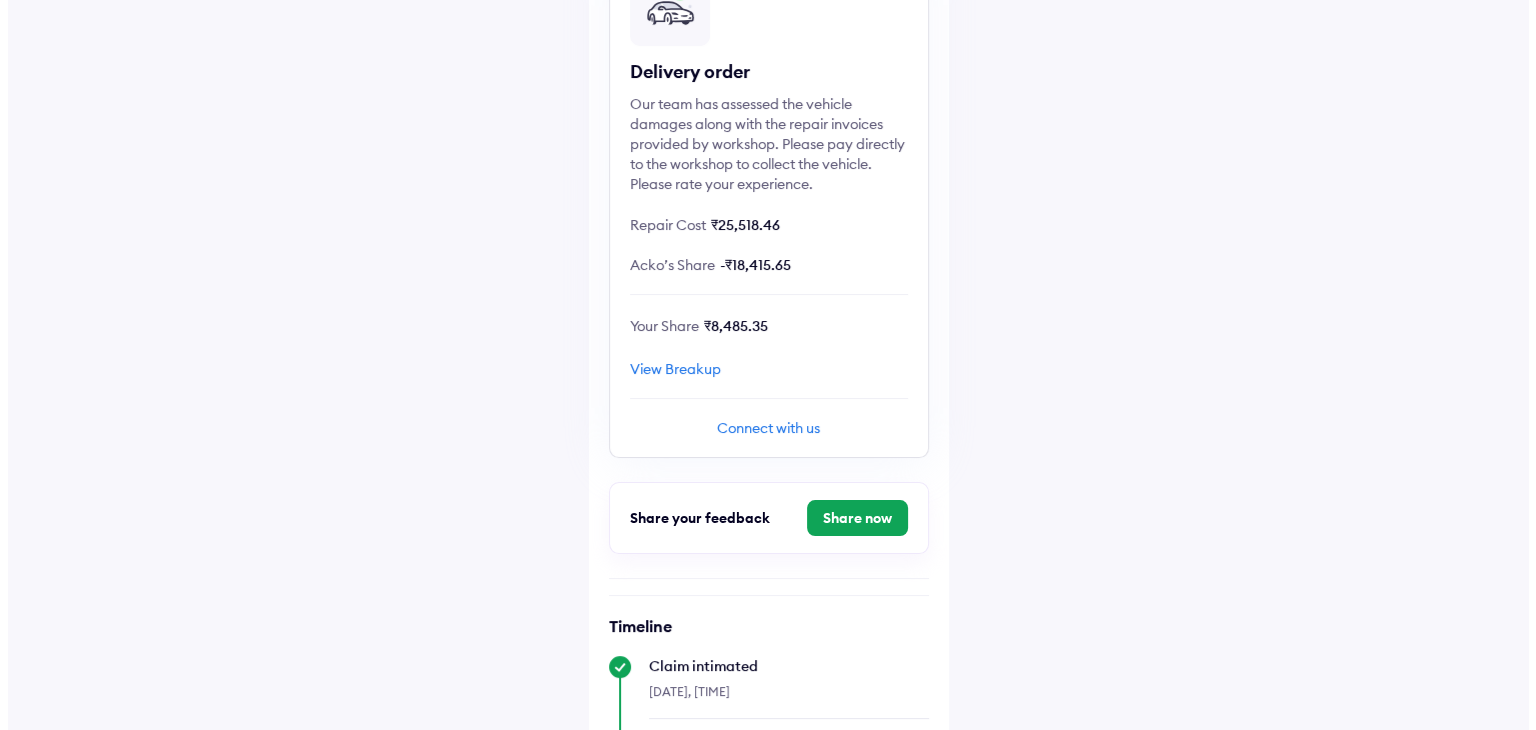 scroll, scrollTop: 216, scrollLeft: 0, axis: vertical 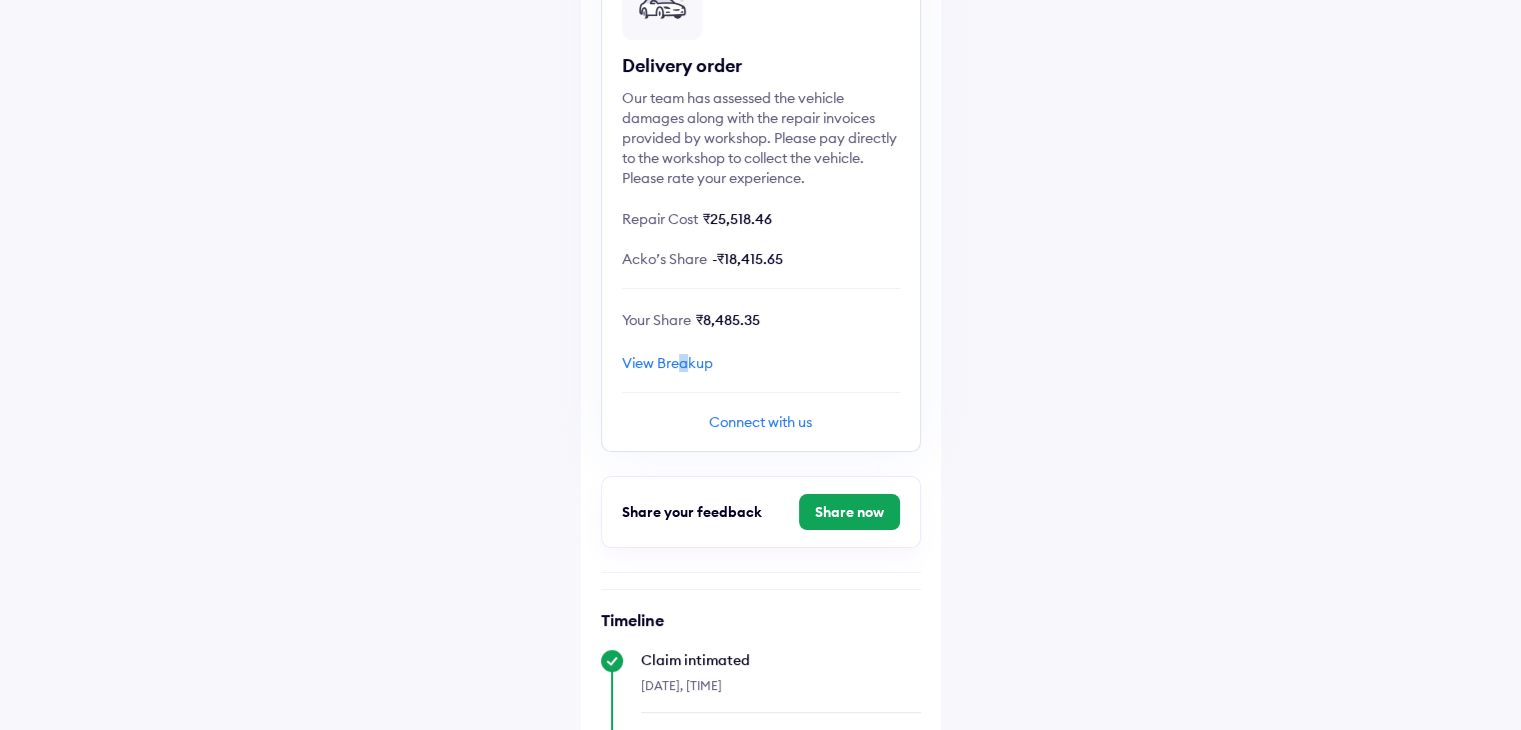 drag, startPoint x: 688, startPoint y: 371, endPoint x: 676, endPoint y: 359, distance: 16.970562 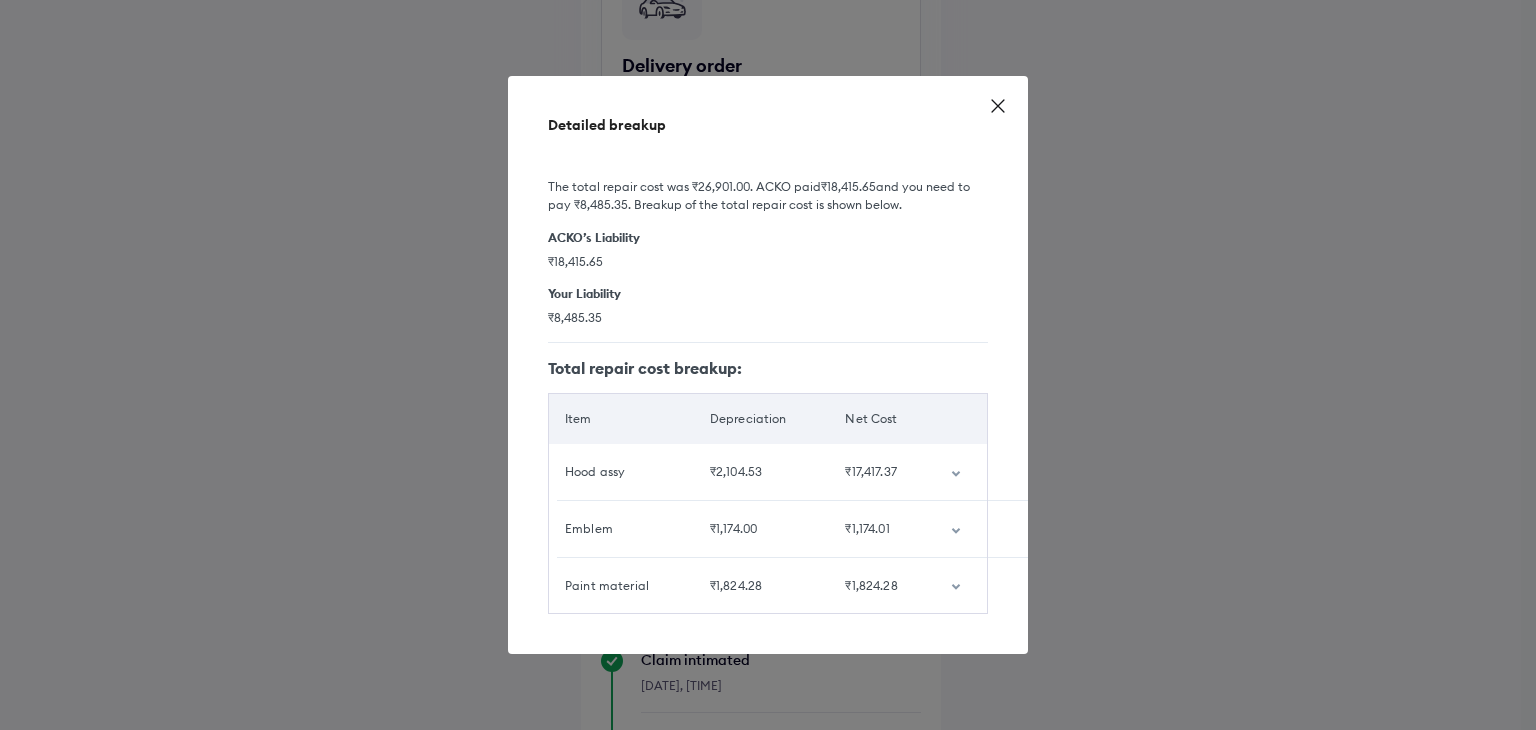 click 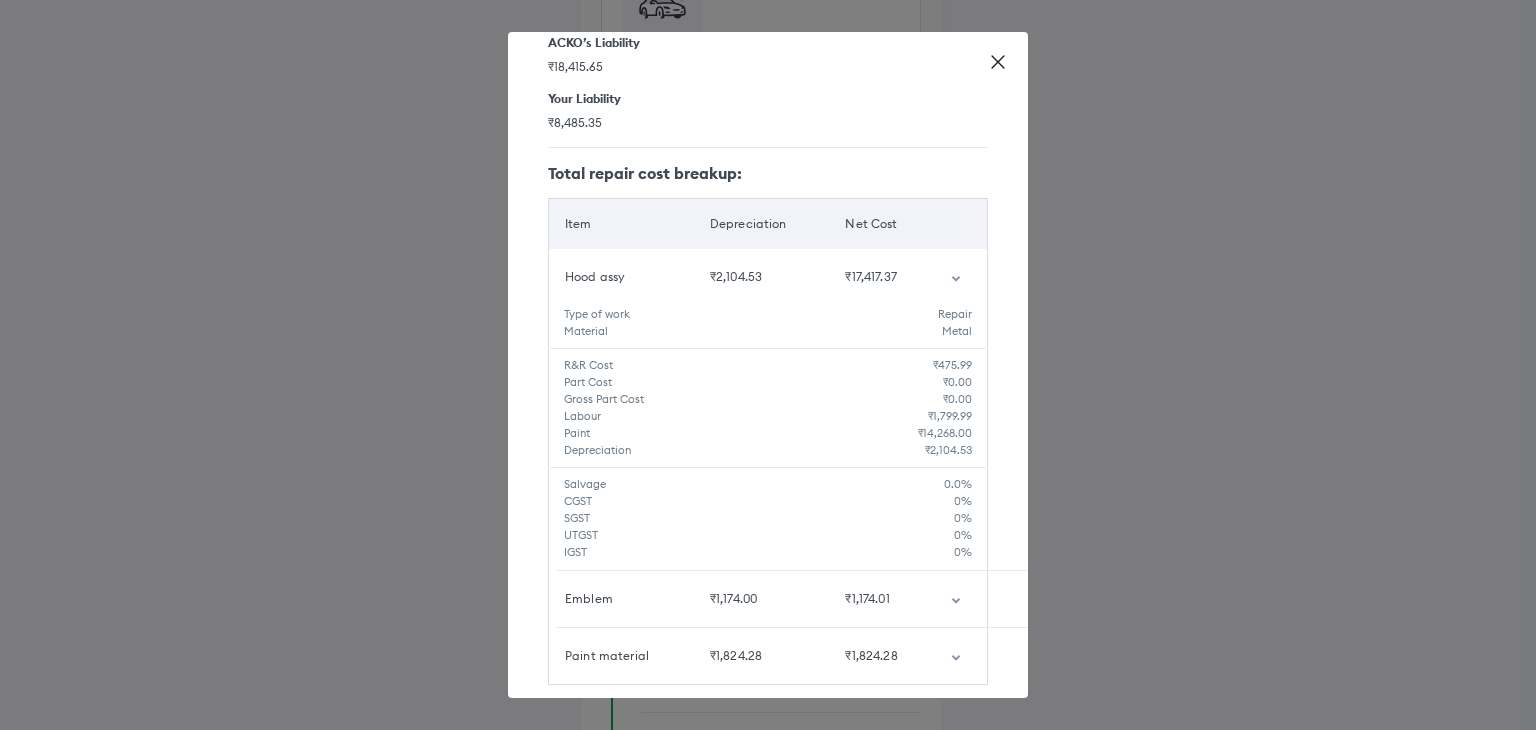 scroll, scrollTop: 160, scrollLeft: 0, axis: vertical 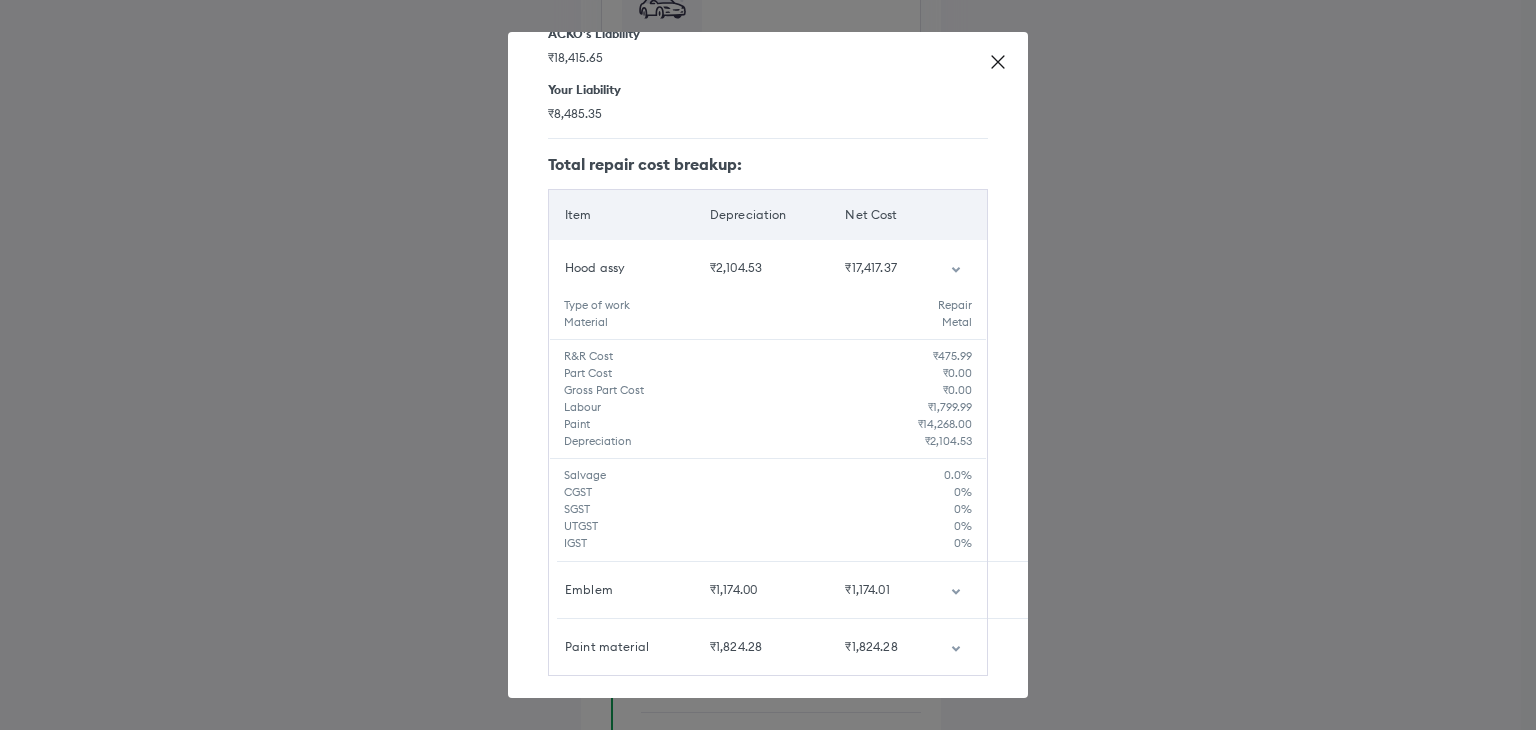 click 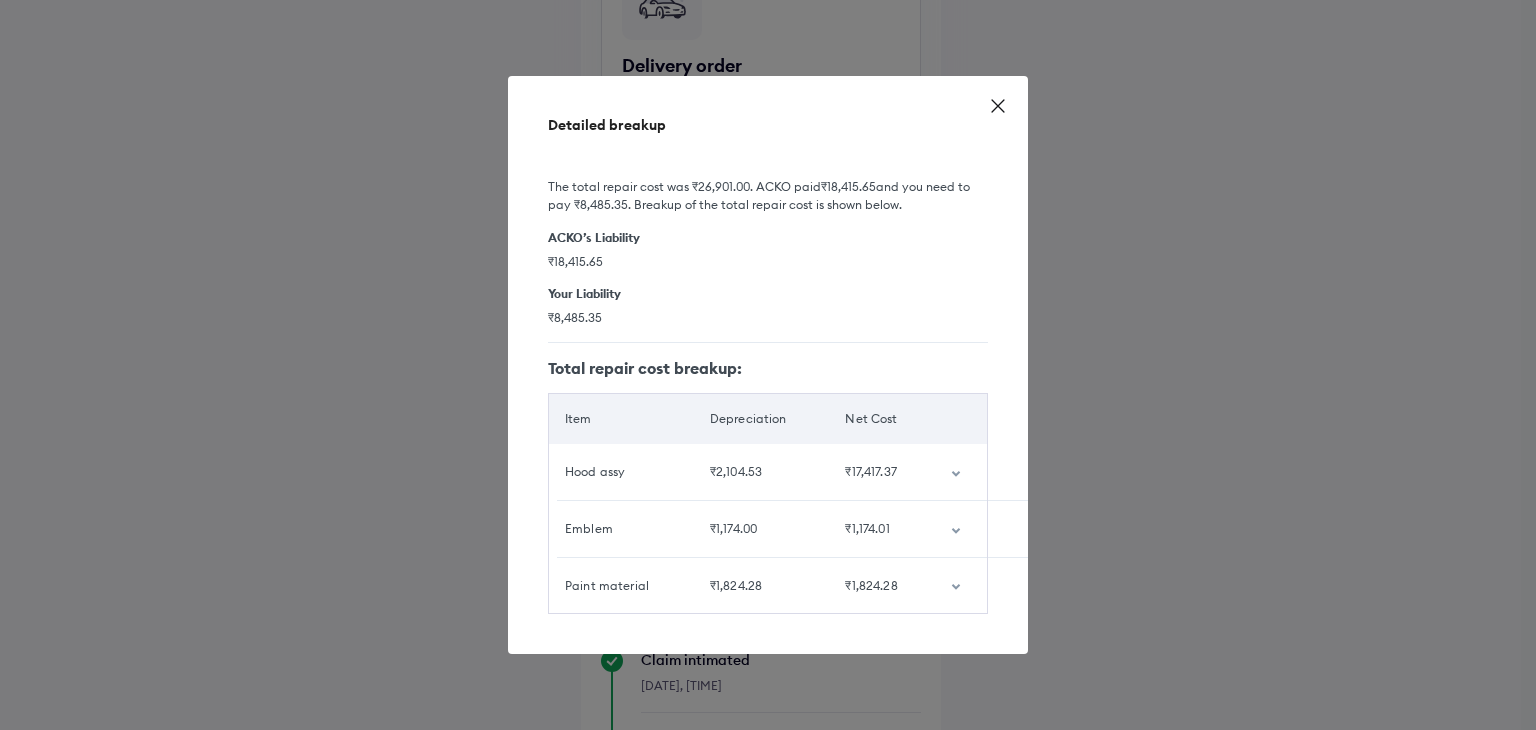 click 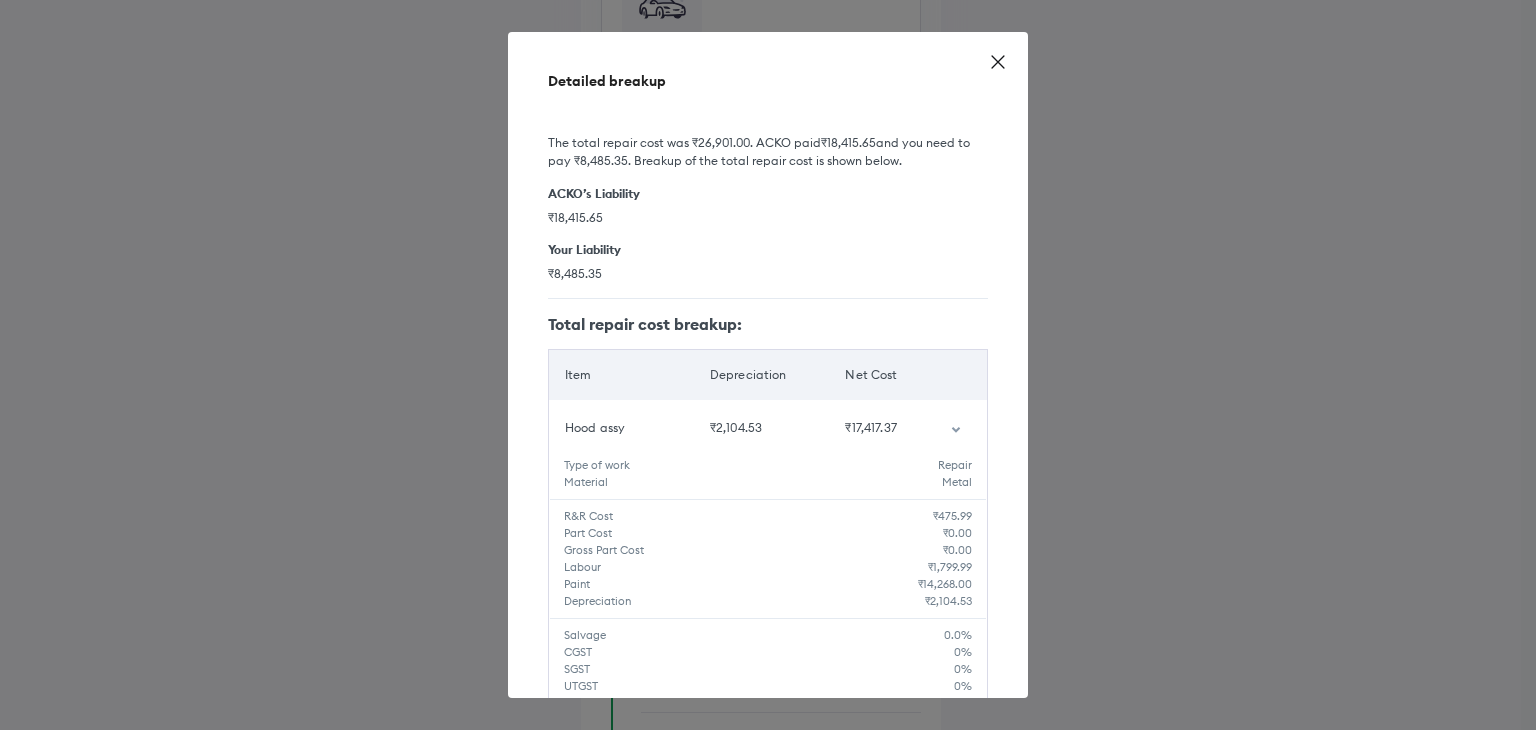 click at bounding box center (961, 428) 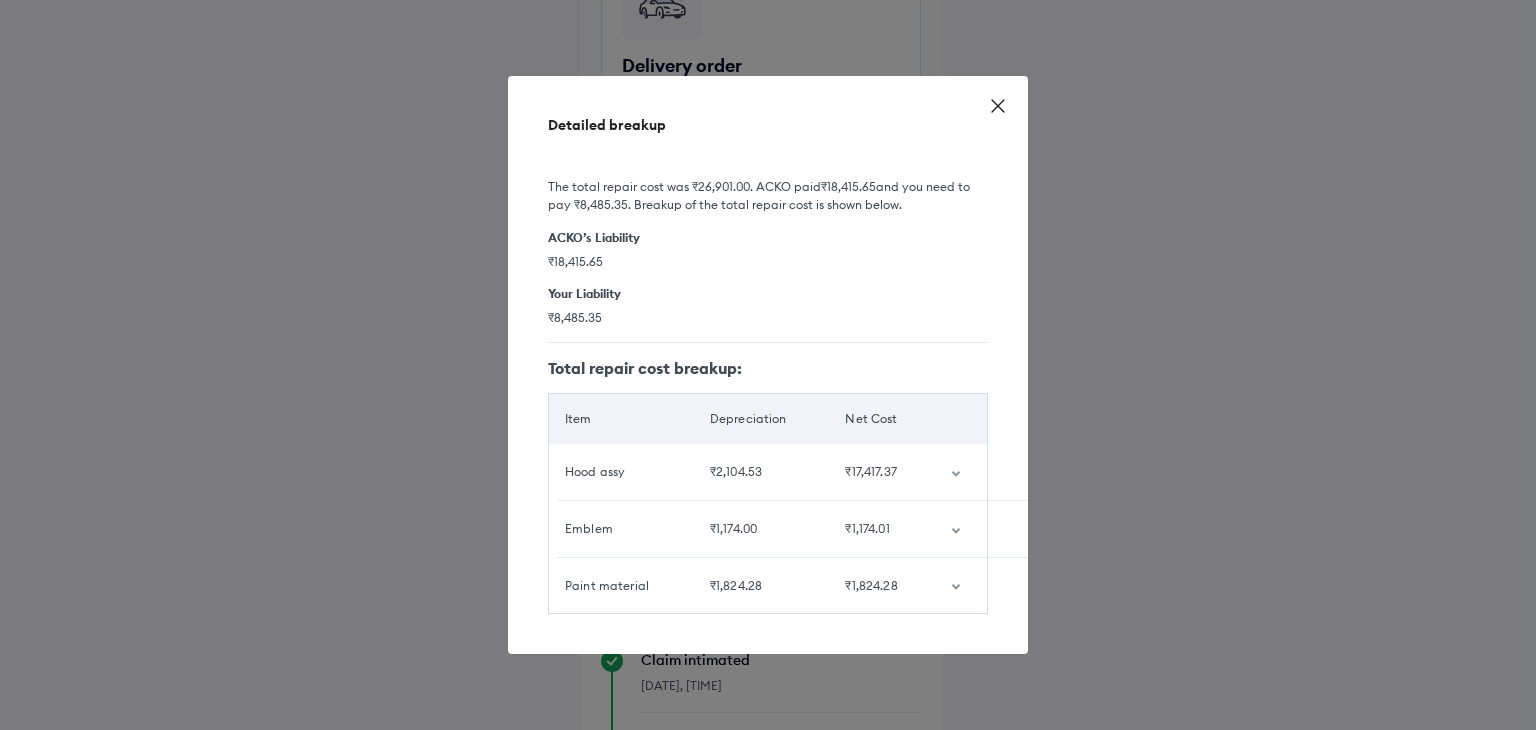 click 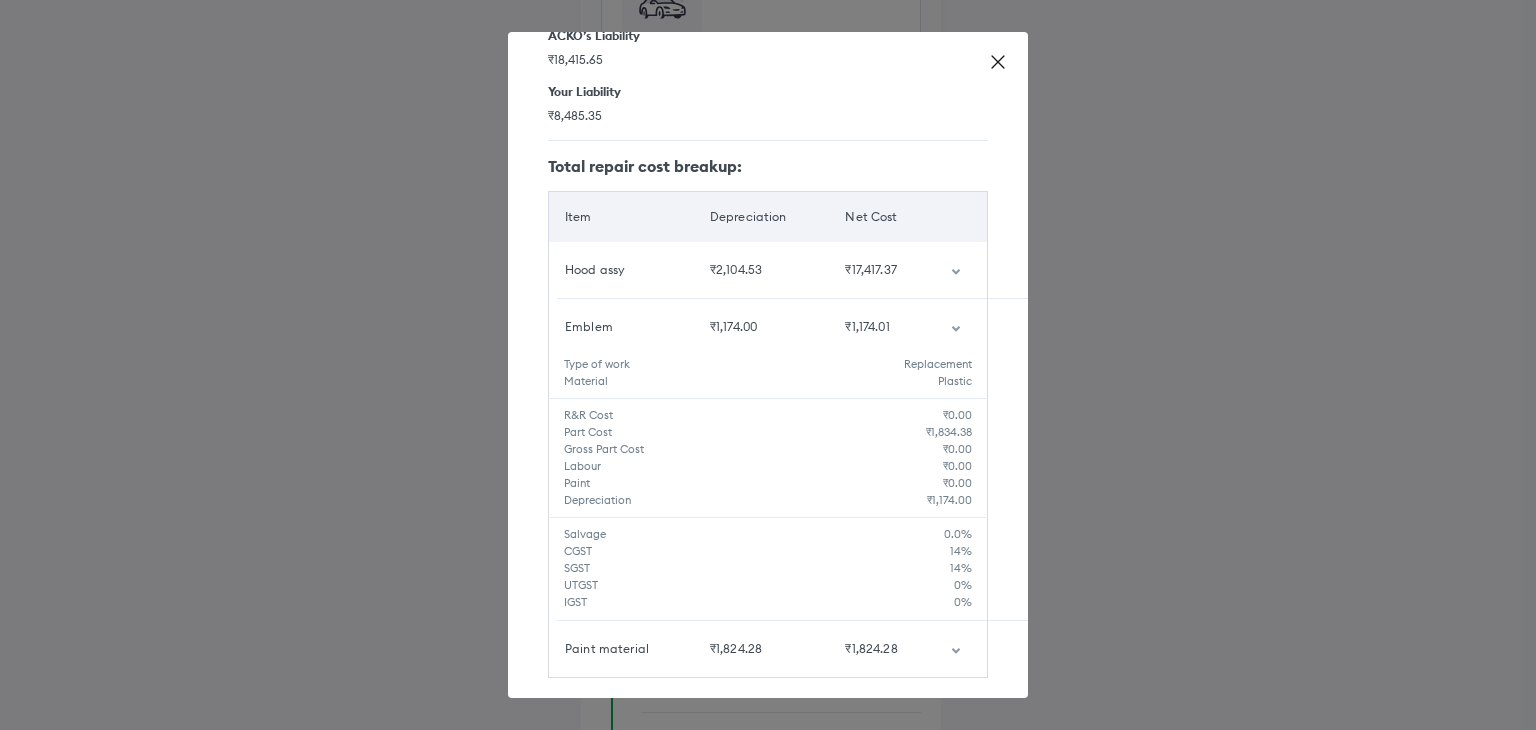 scroll, scrollTop: 164, scrollLeft: 0, axis: vertical 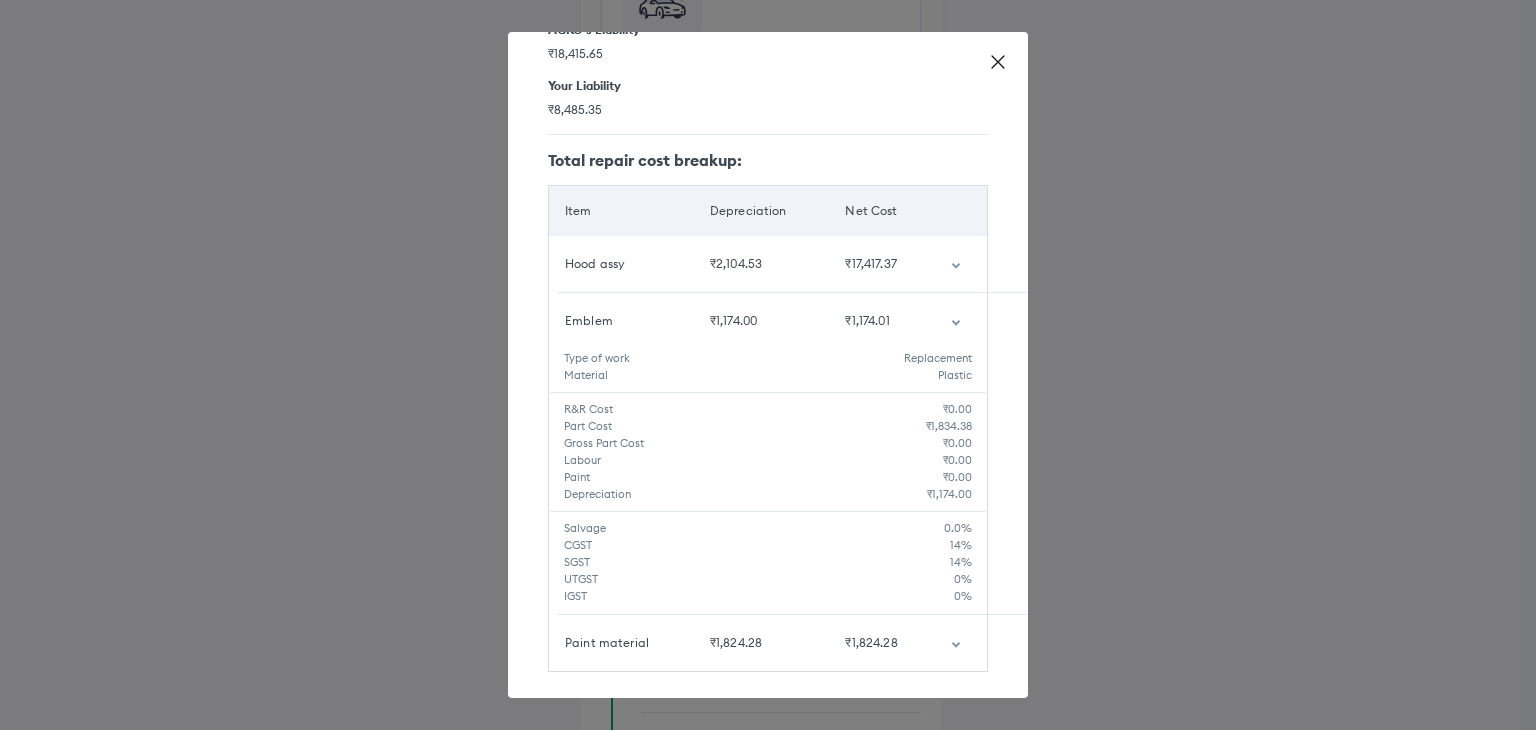 click 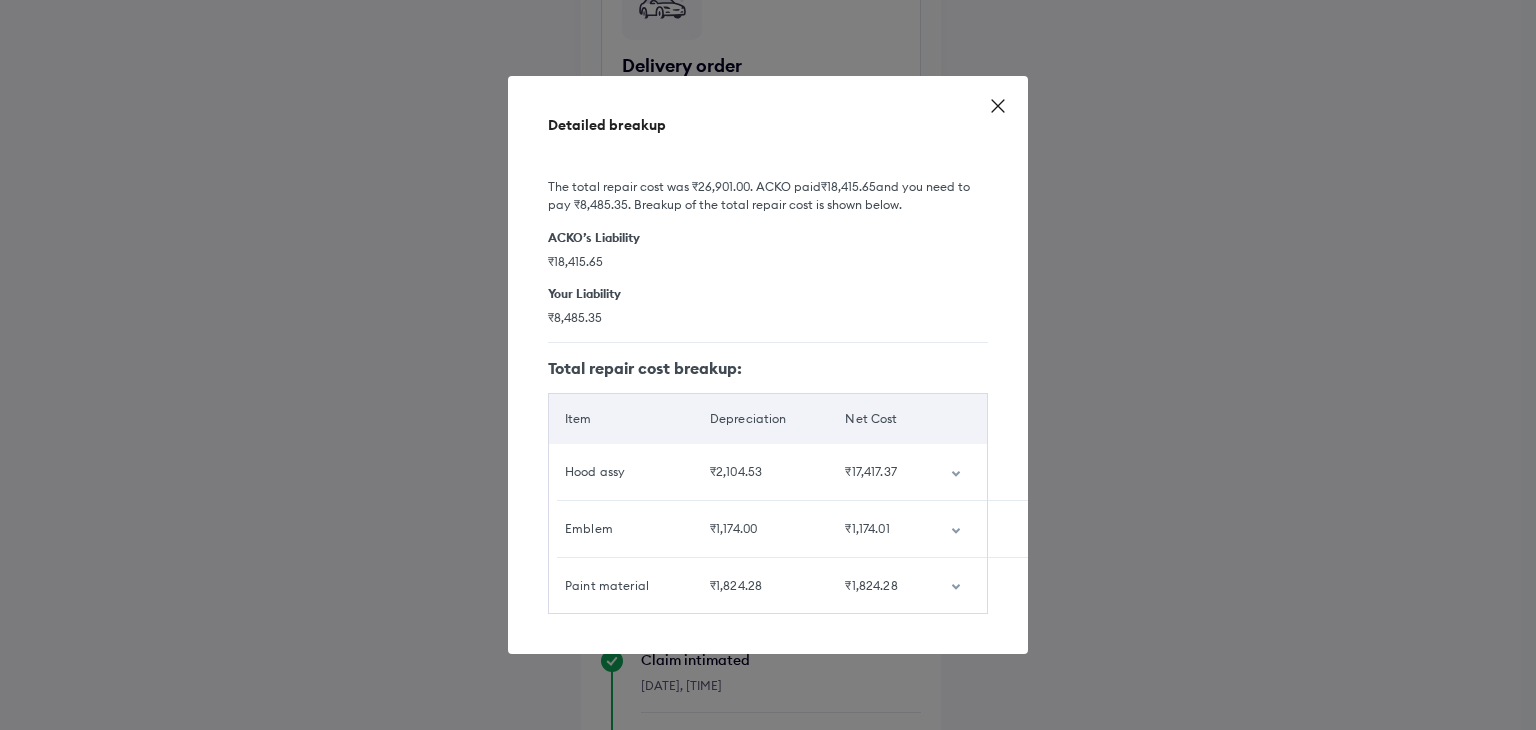 click 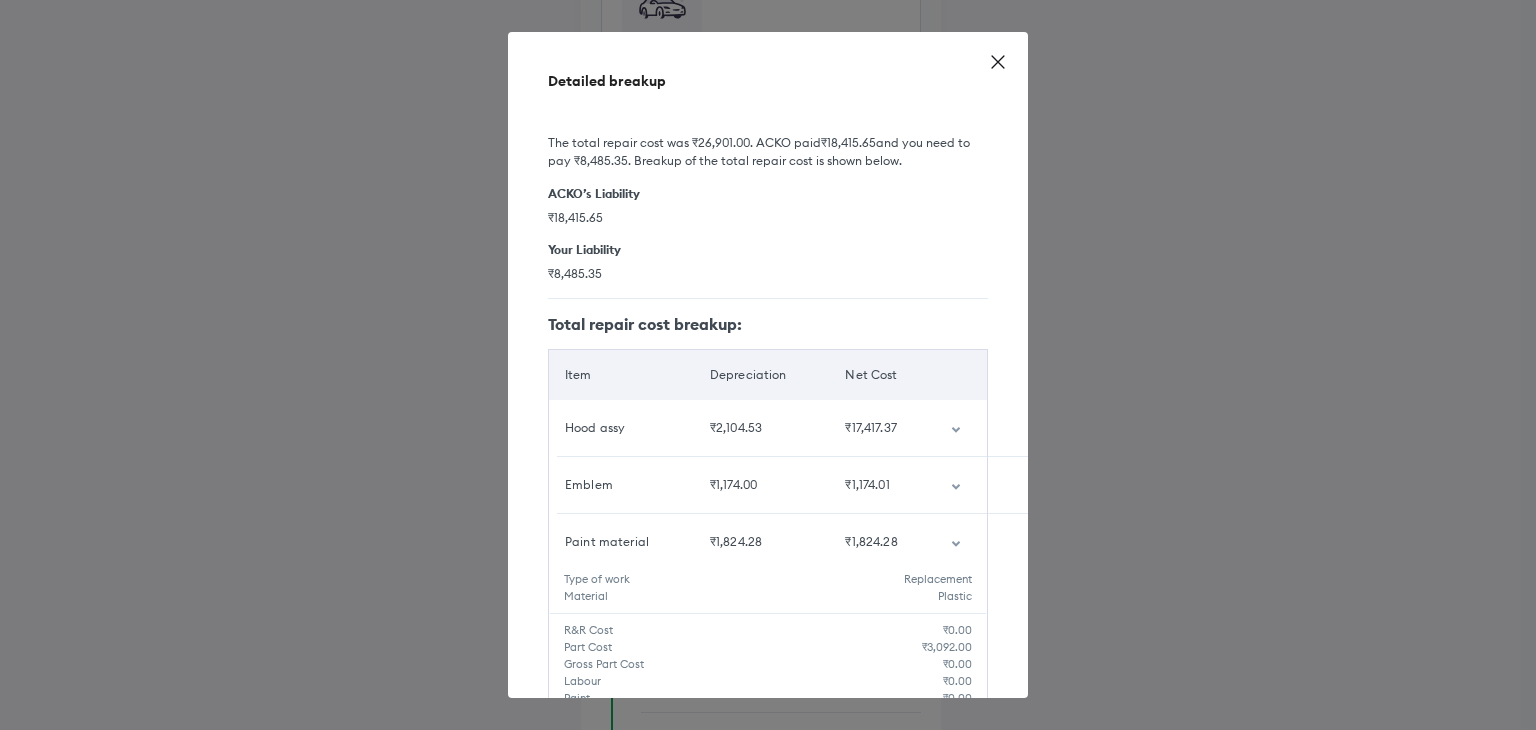 scroll, scrollTop: 184, scrollLeft: 0, axis: vertical 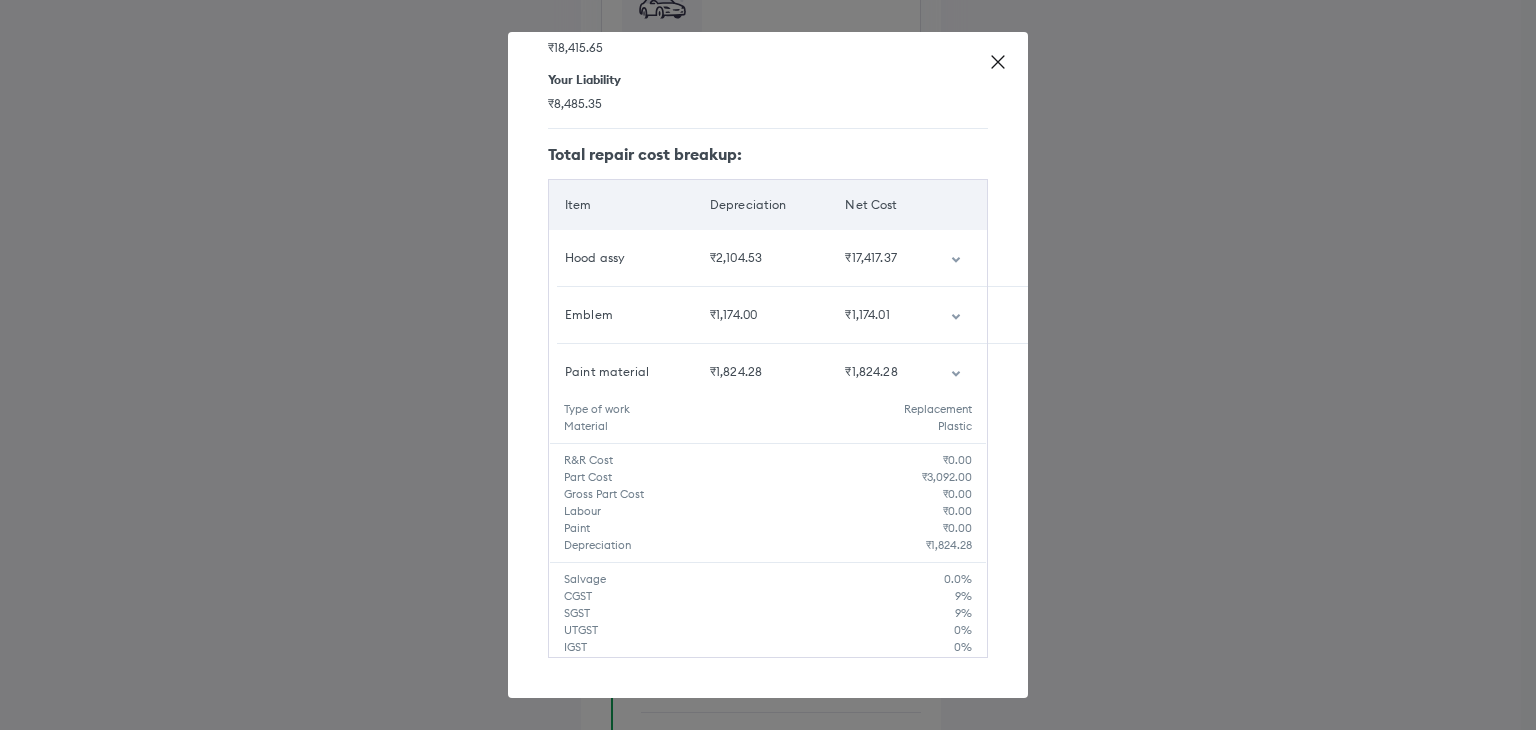 click 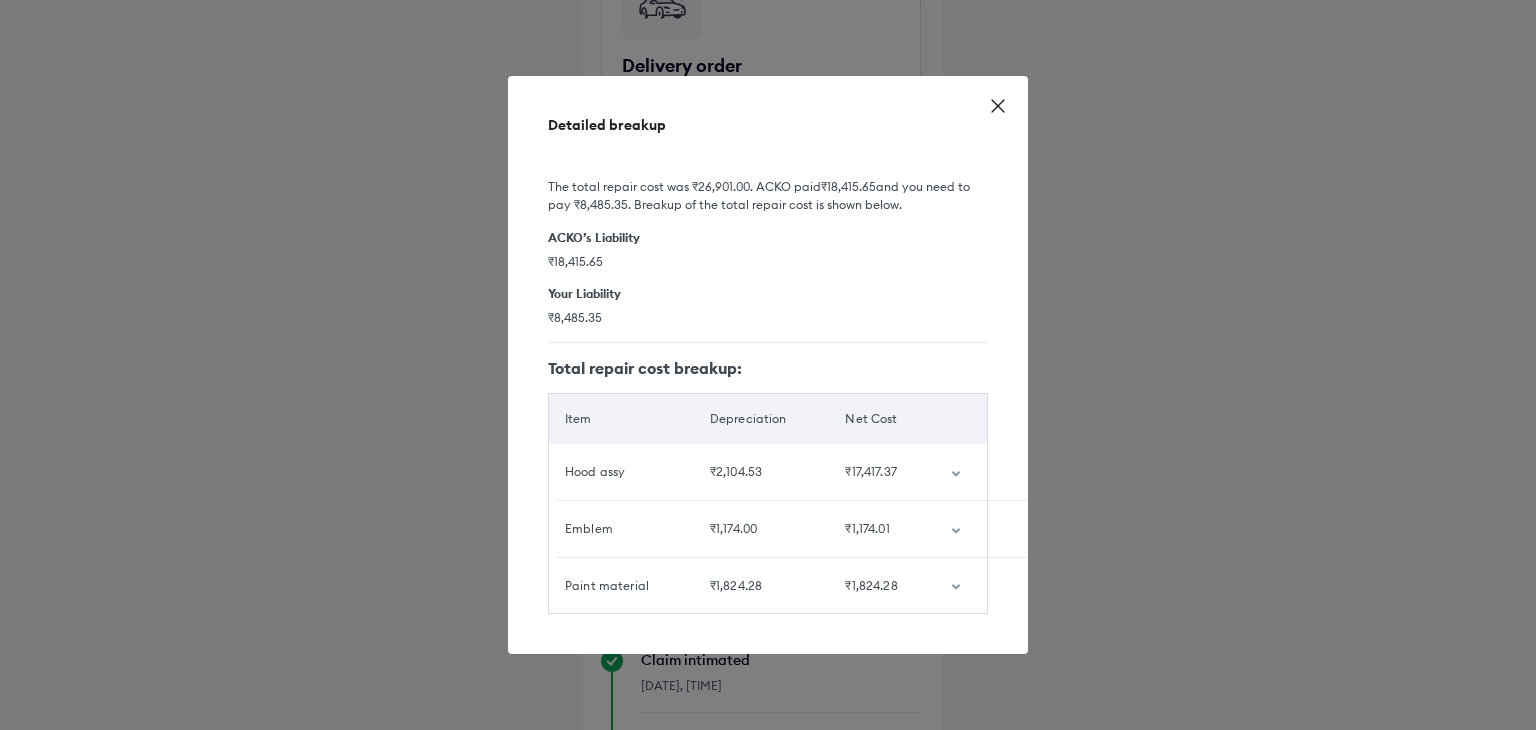 scroll, scrollTop: 0, scrollLeft: 0, axis: both 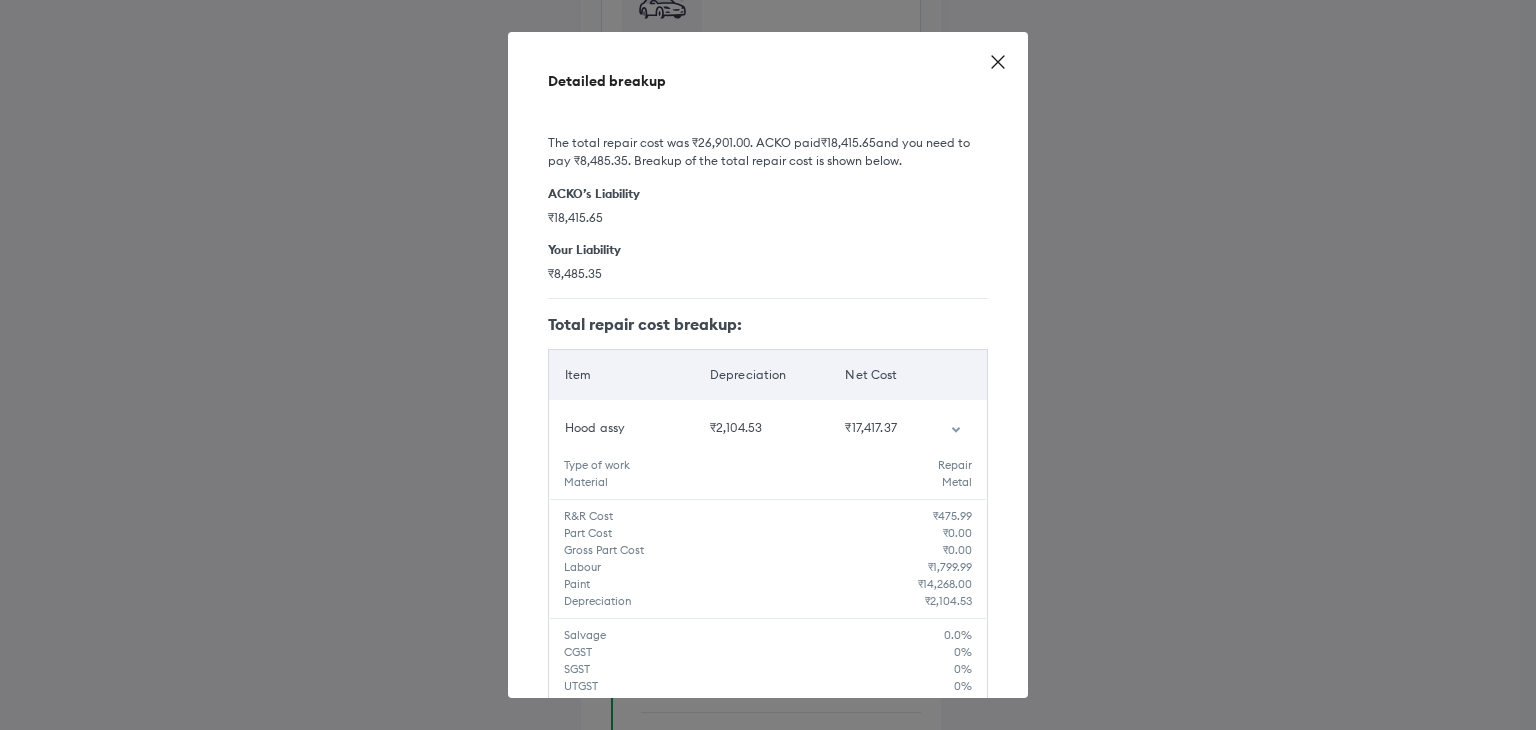 click 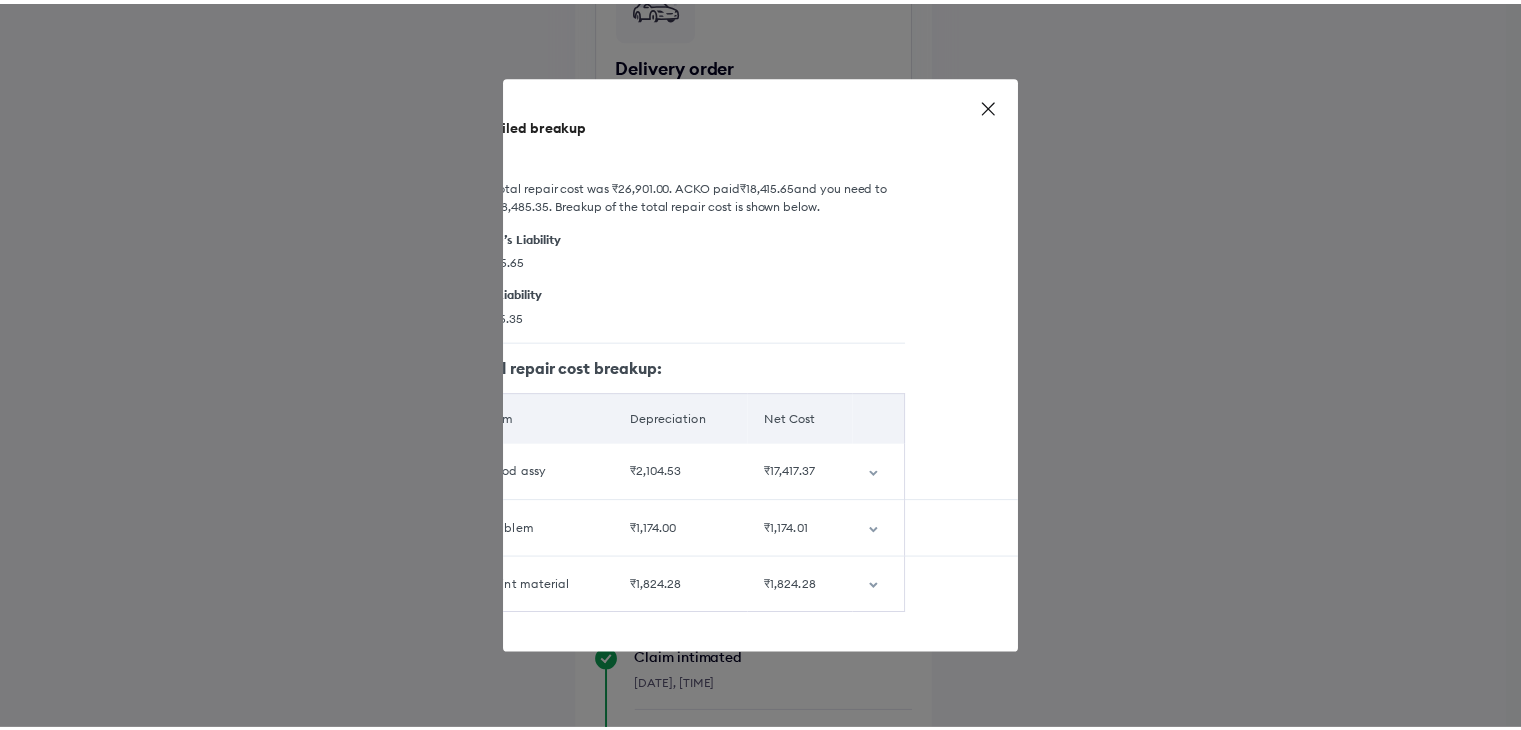 scroll, scrollTop: 0, scrollLeft: 0, axis: both 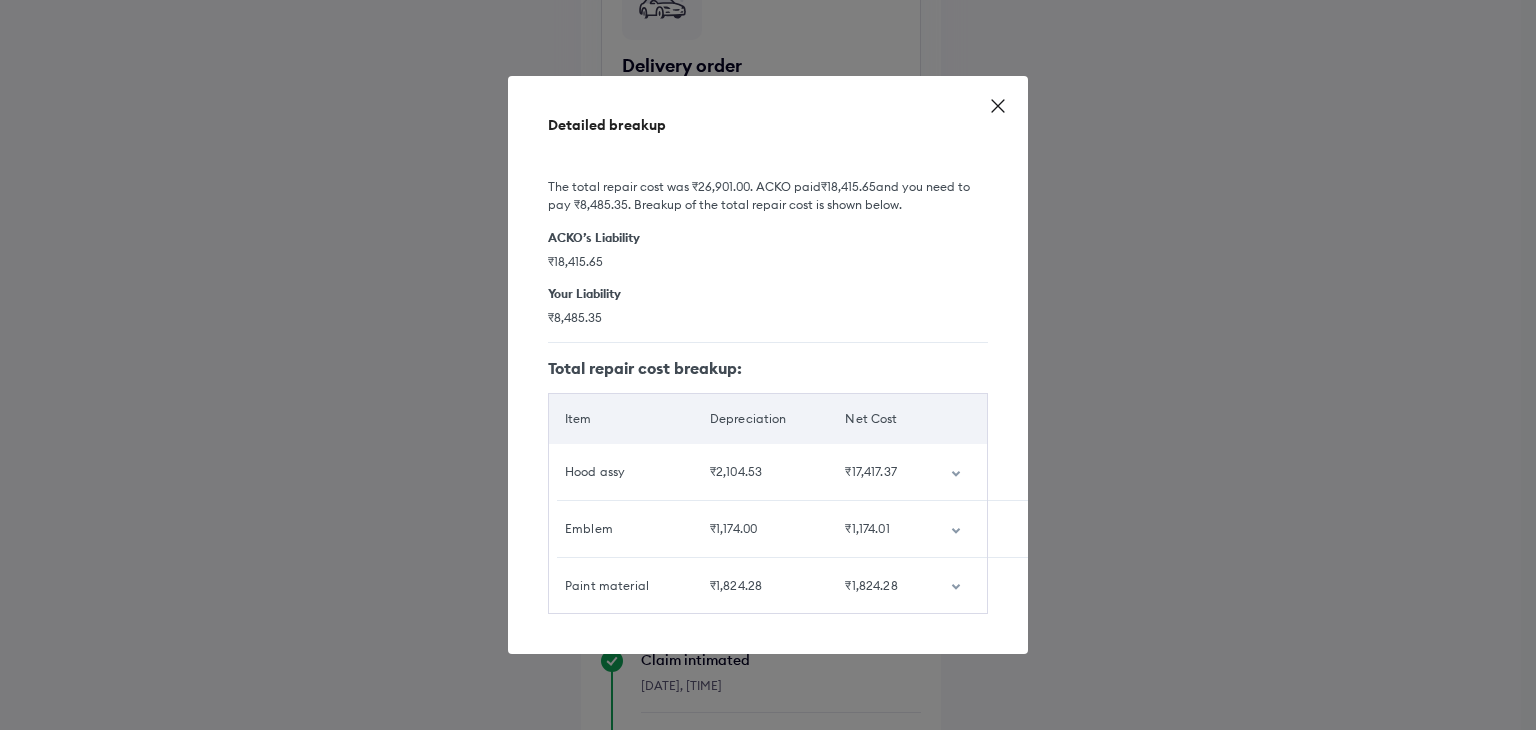 click on "Detailed breakup The total repair cost was   ₹26,901.00 . ACKO paid  ₹18,415.65  and you need to pay   ₹8,485.35 . Breakup of the total repair cost is shown below. ACKO’s Liability ₹18,415.65 Your Liability ₹8,485.35 Total repair cost breakup: Item Depreciation Net Cost Hood assy ₹2,104.53 ₹17,417.37 Emblem ₹1,174.00 ₹1,174.01 Paint material ₹1,824.28 ₹1,824.28" at bounding box center (768, 365) 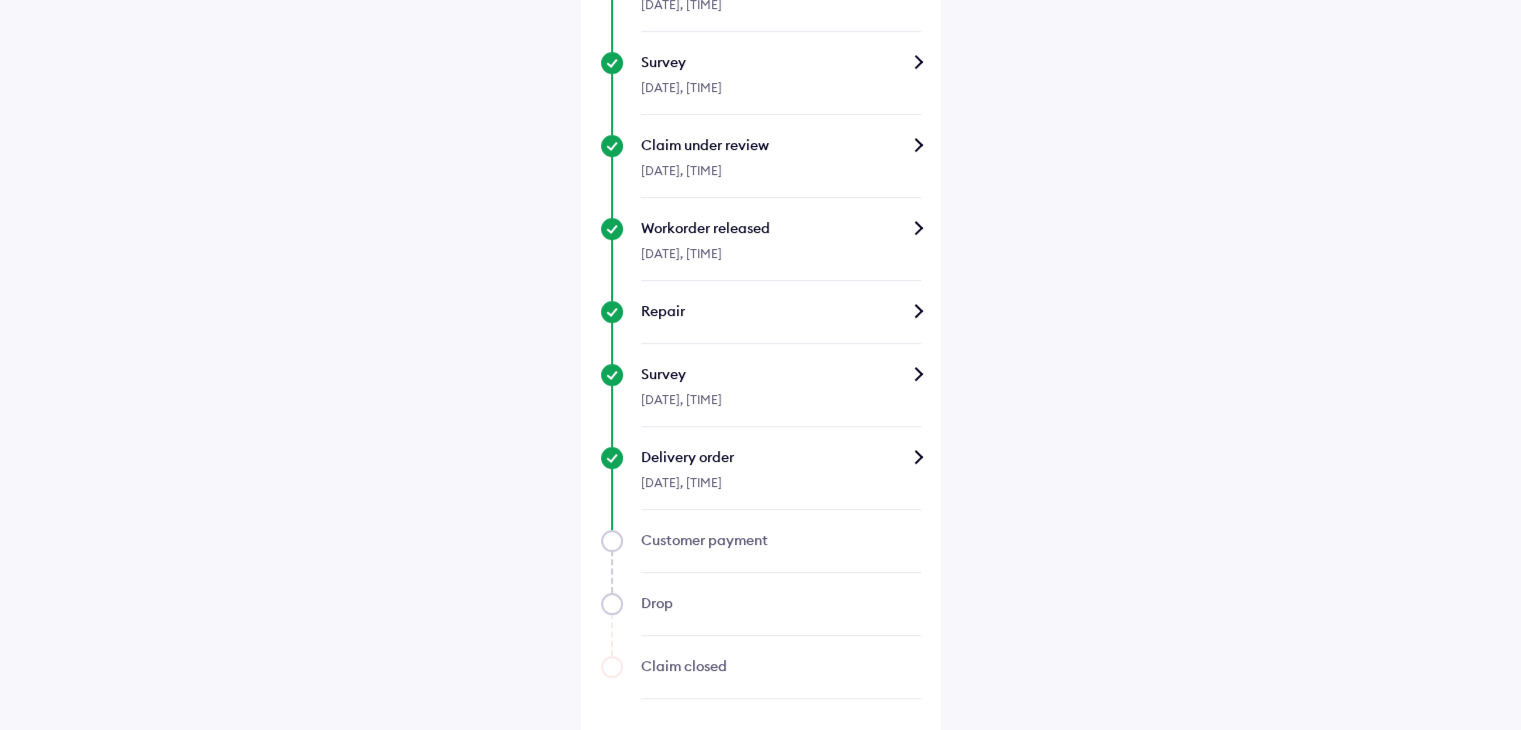 scroll, scrollTop: 987, scrollLeft: 0, axis: vertical 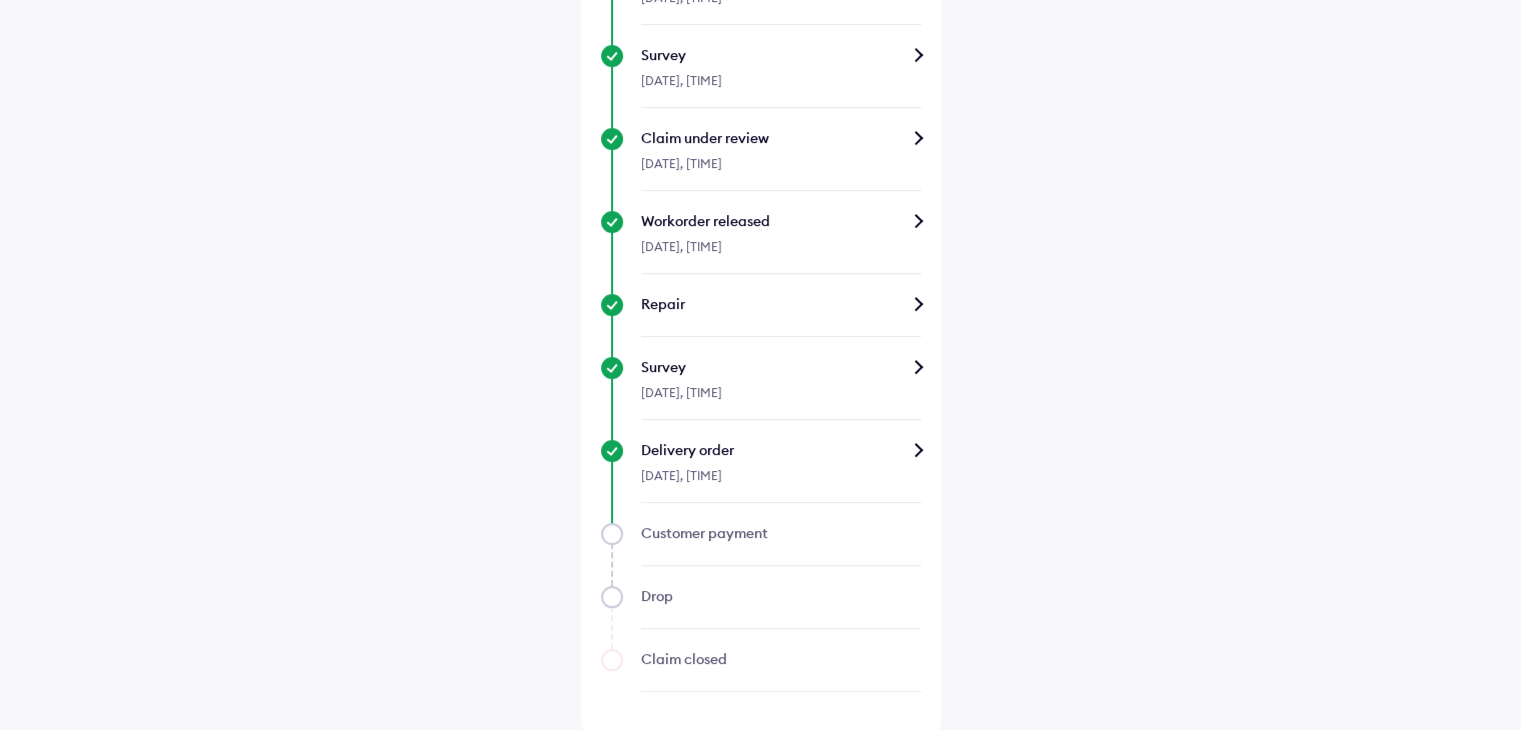 click on "Delivery order" at bounding box center (781, 450) 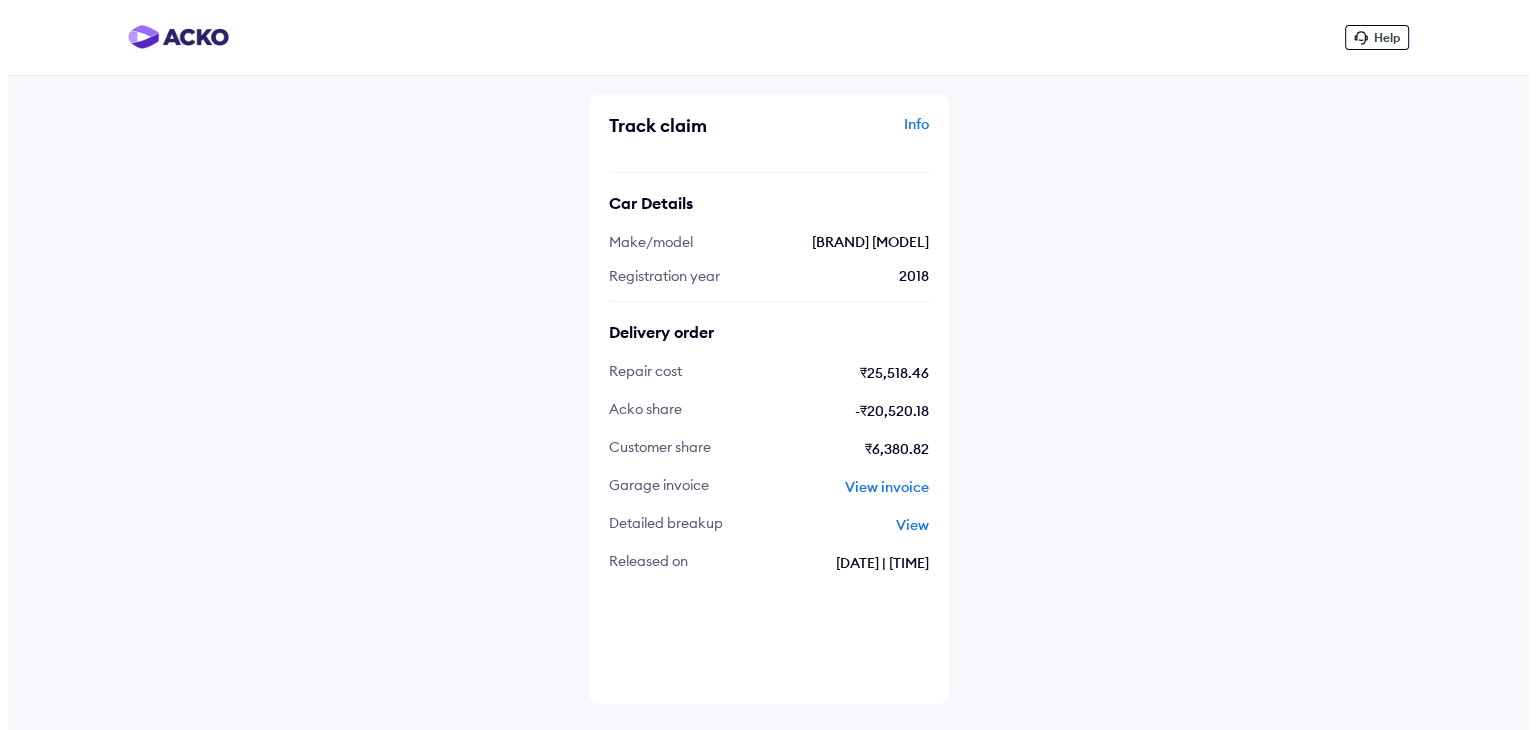 scroll, scrollTop: 0, scrollLeft: 0, axis: both 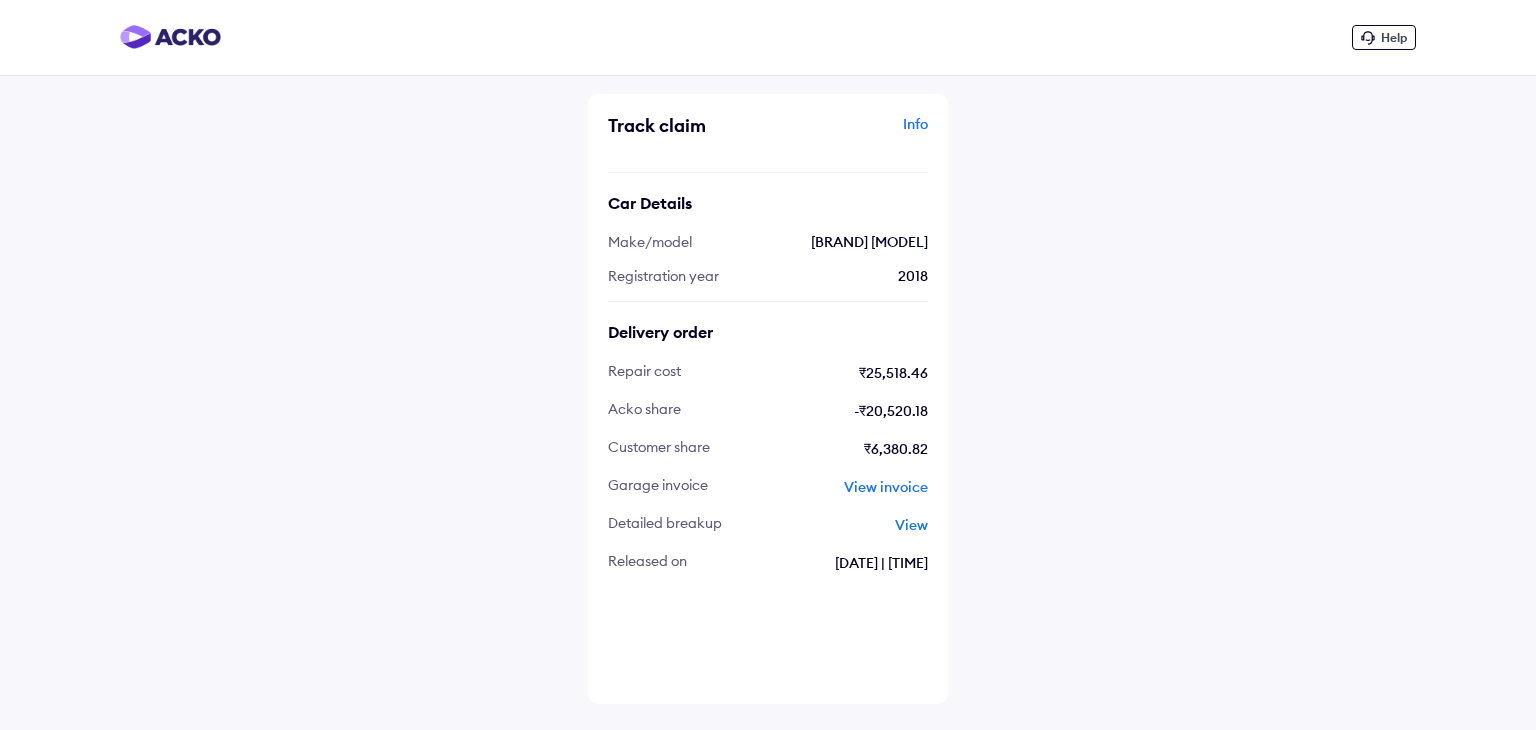 click on "View invoice" at bounding box center (886, 487) 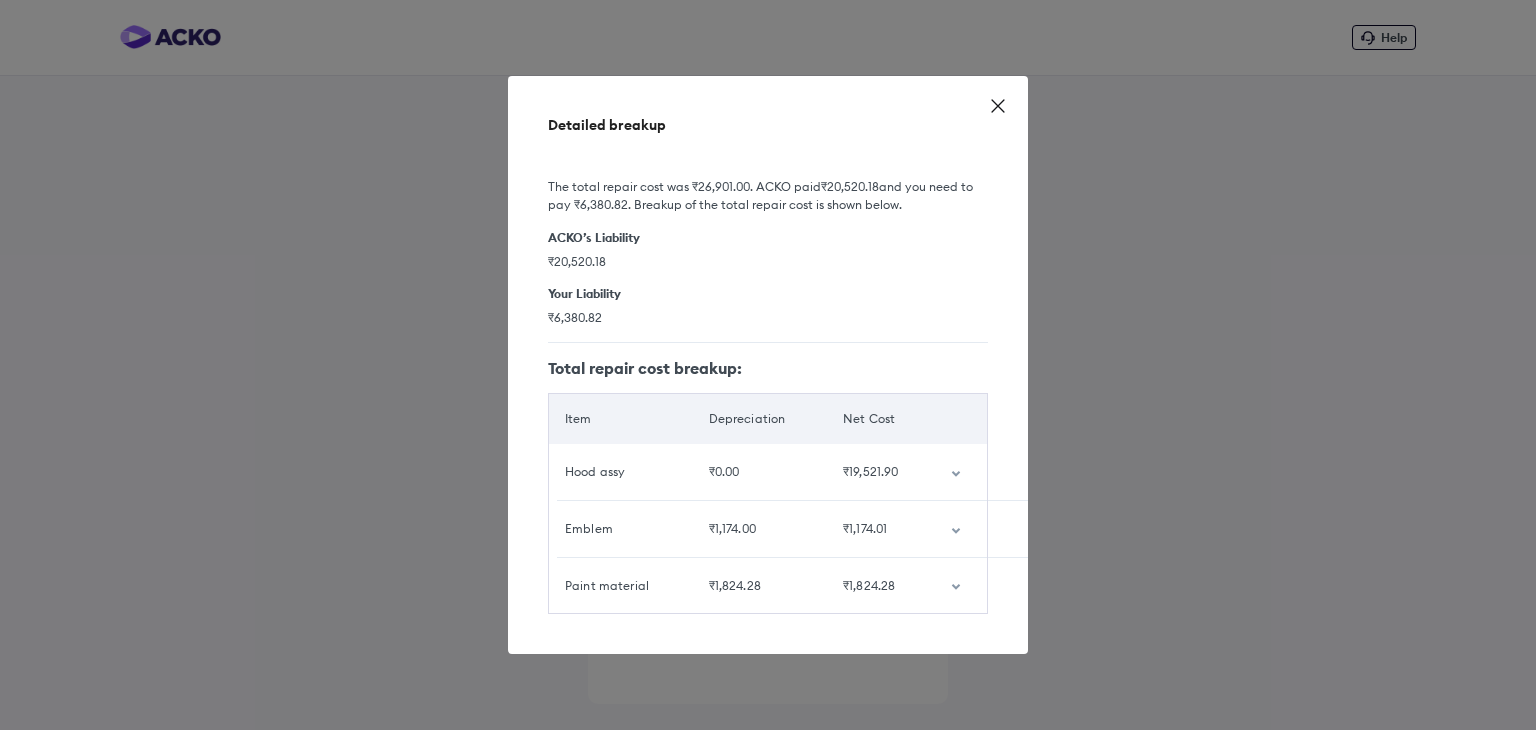 click 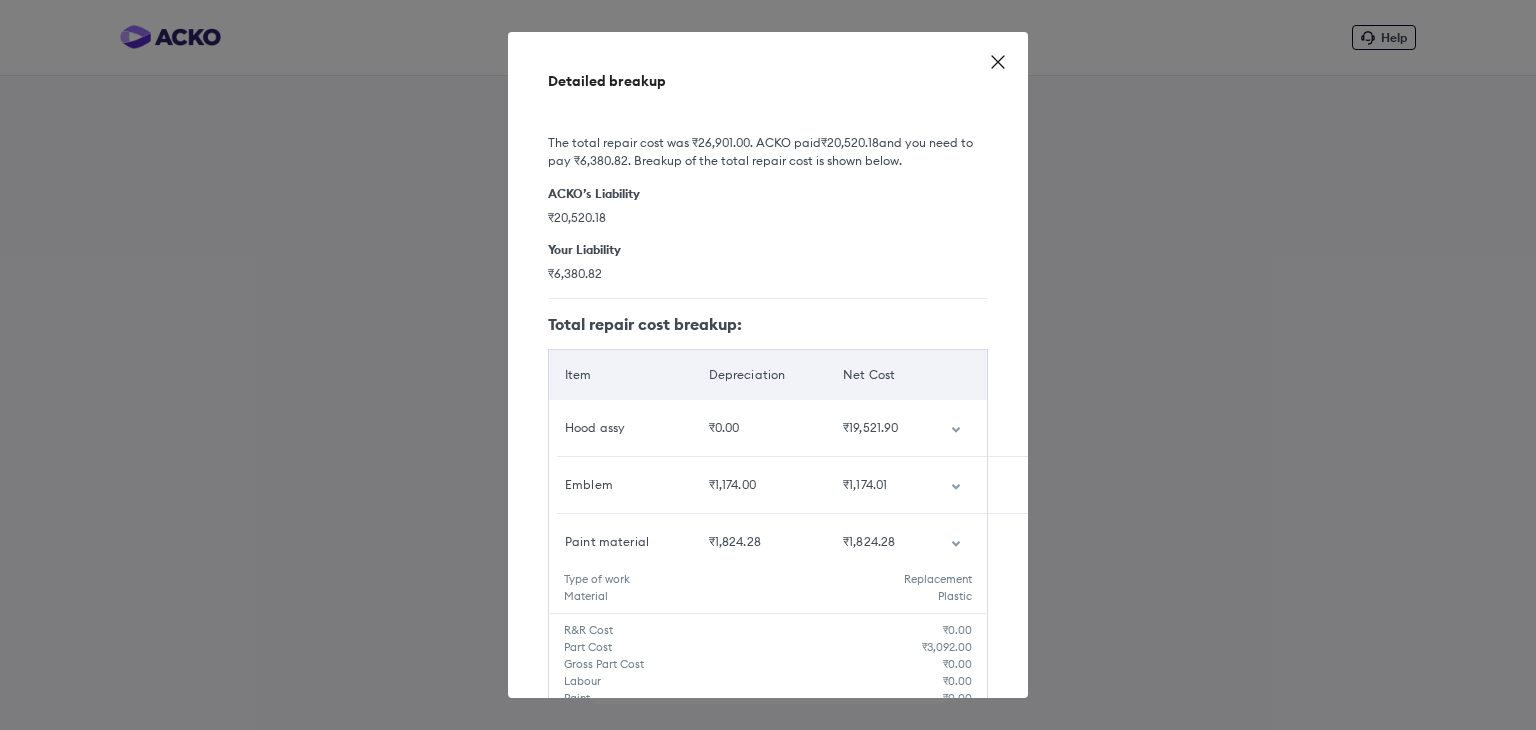scroll, scrollTop: 184, scrollLeft: 0, axis: vertical 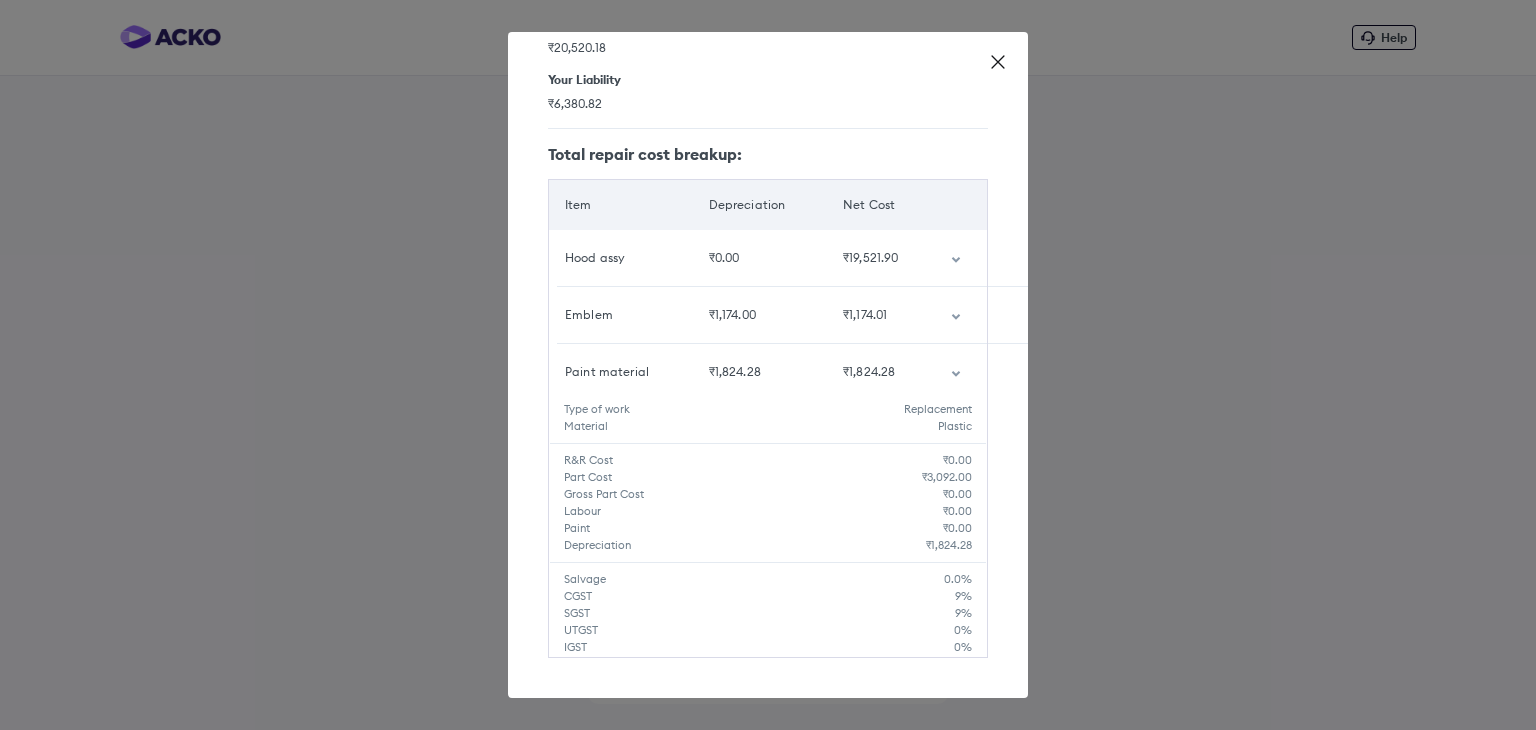 click at bounding box center [961, 315] 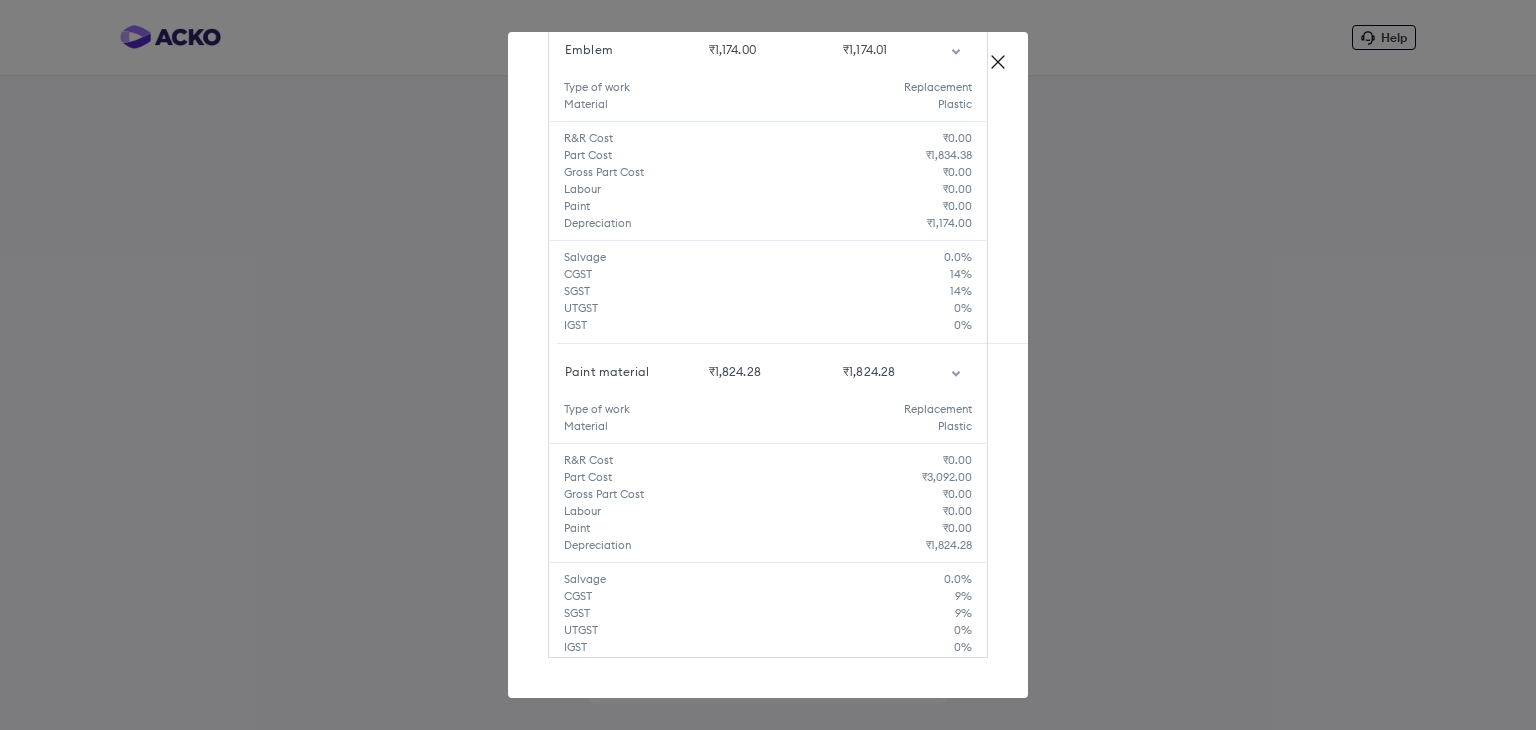 scroll, scrollTop: 449, scrollLeft: 0, axis: vertical 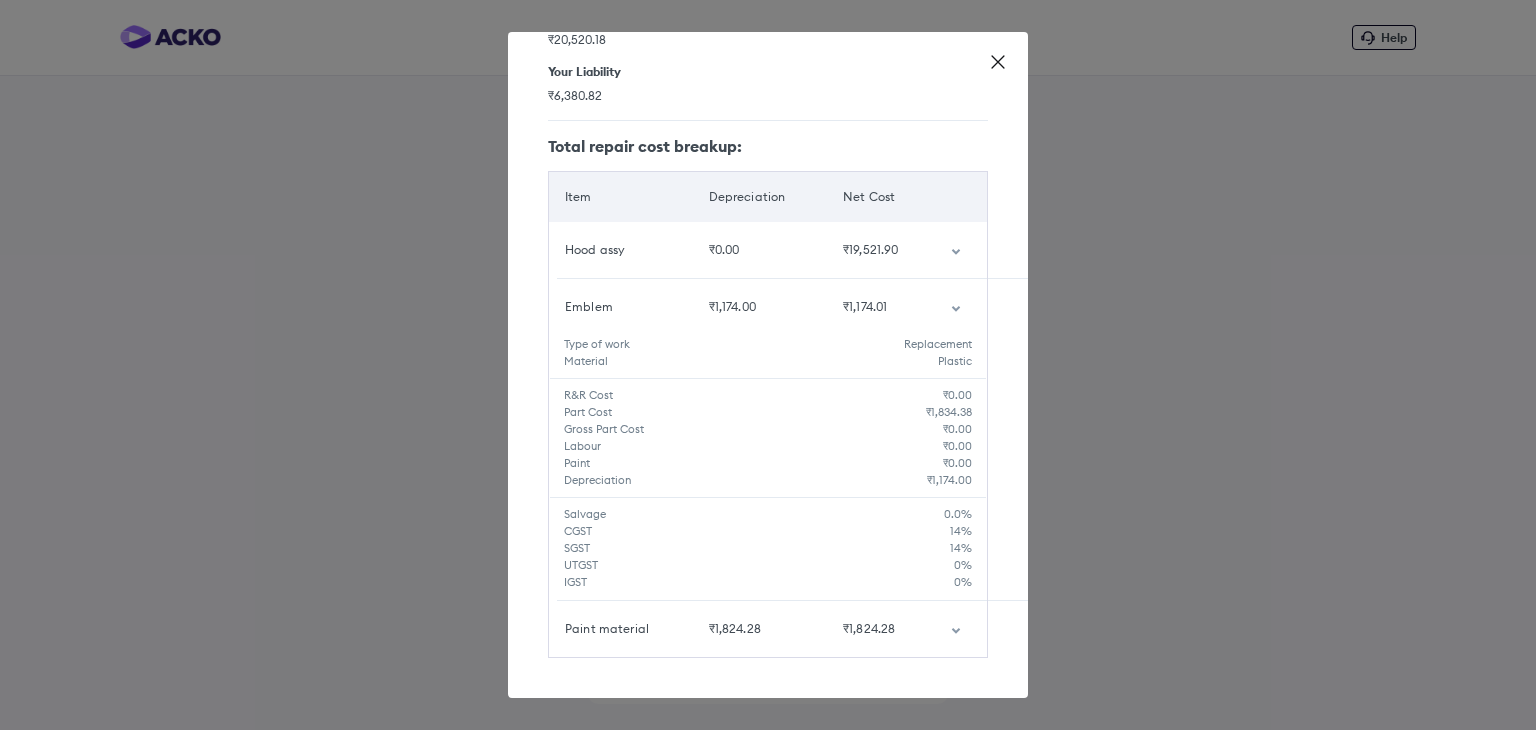 click 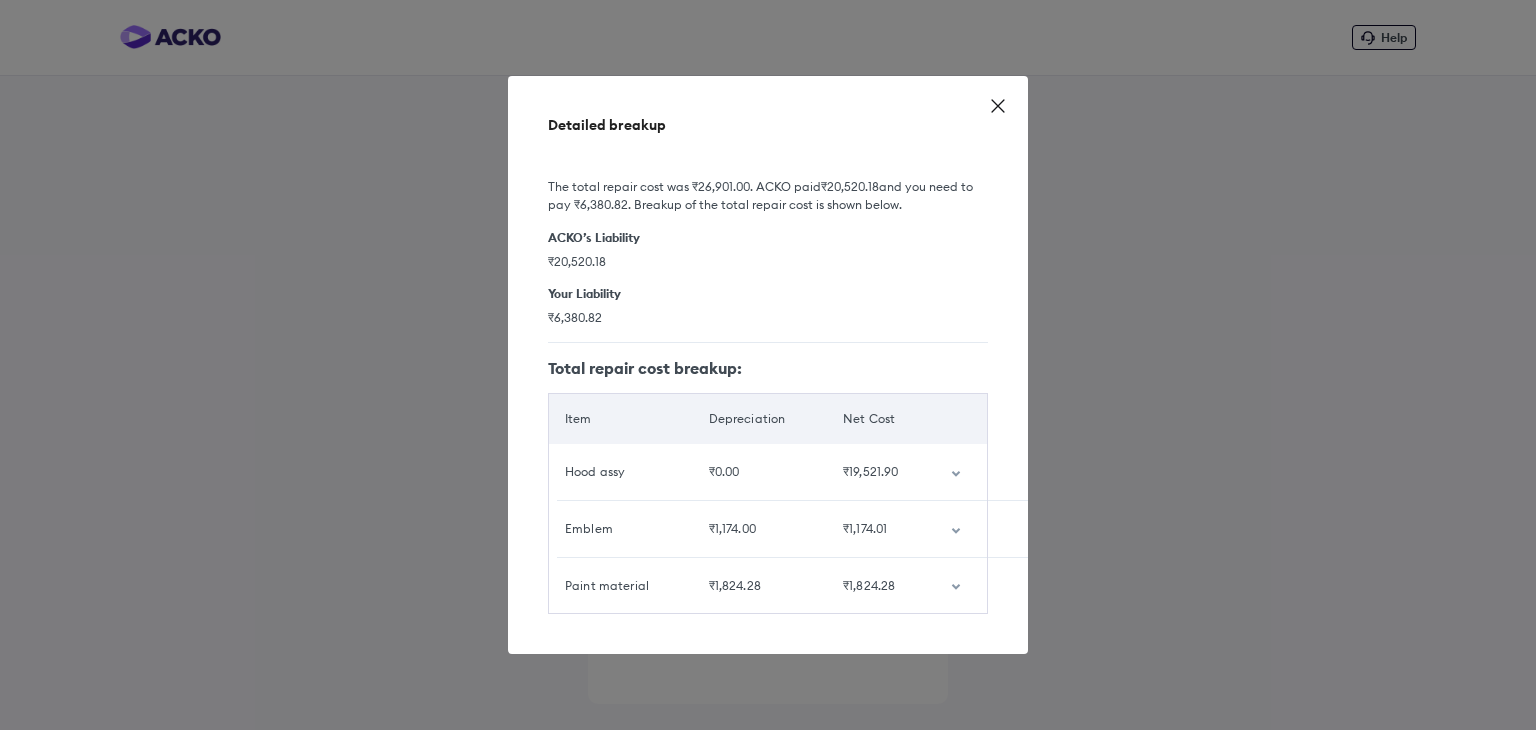 click 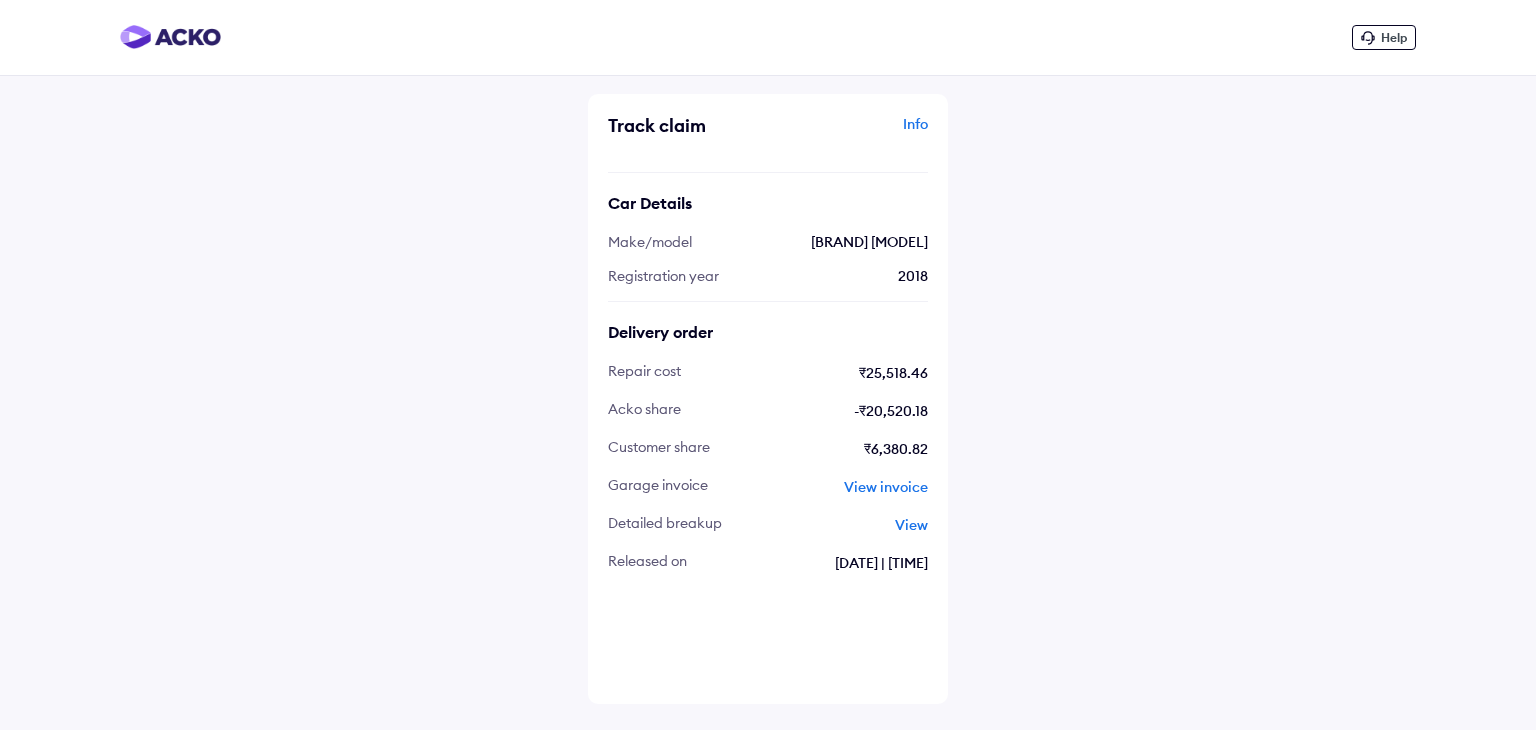 click on "View" at bounding box center [911, 525] 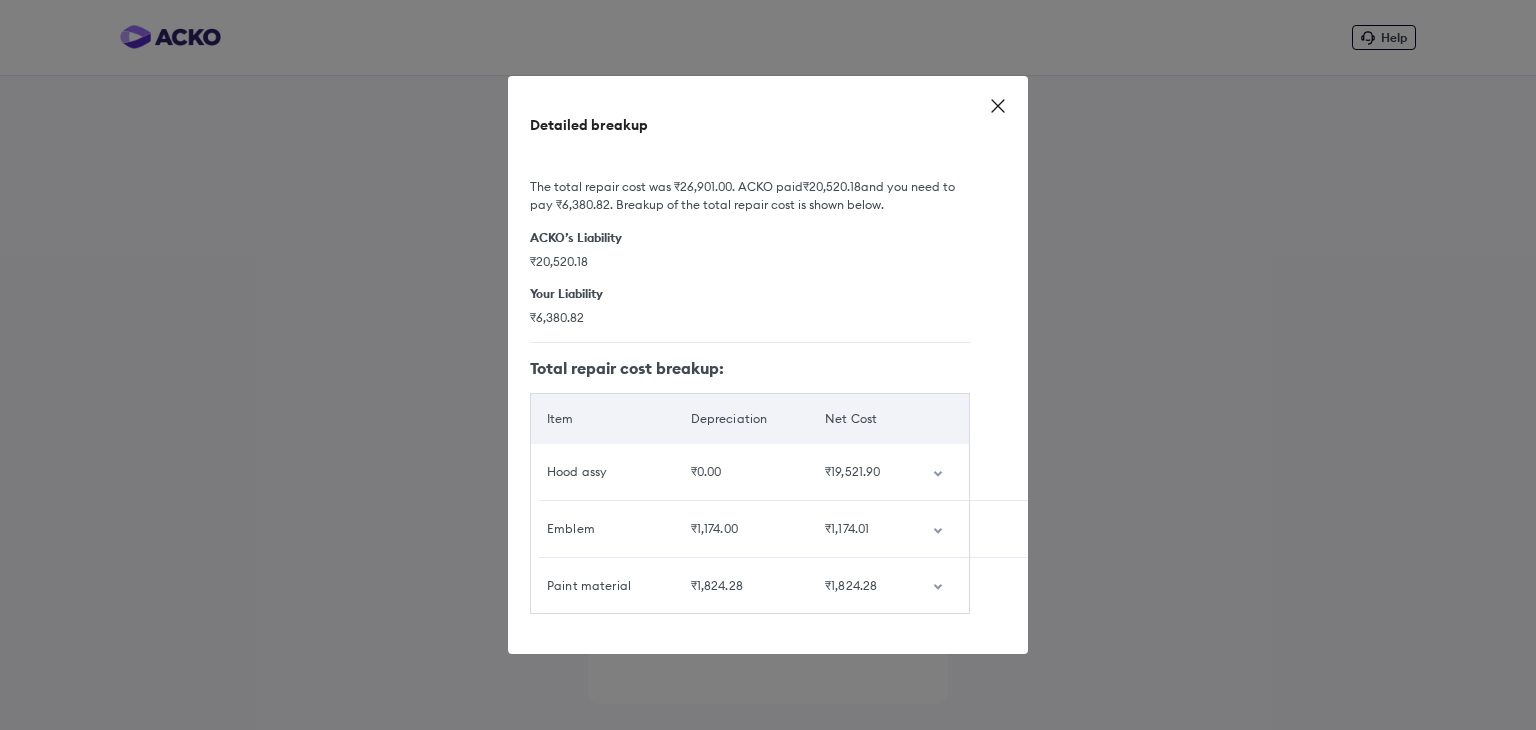 scroll, scrollTop: 0, scrollLeft: 0, axis: both 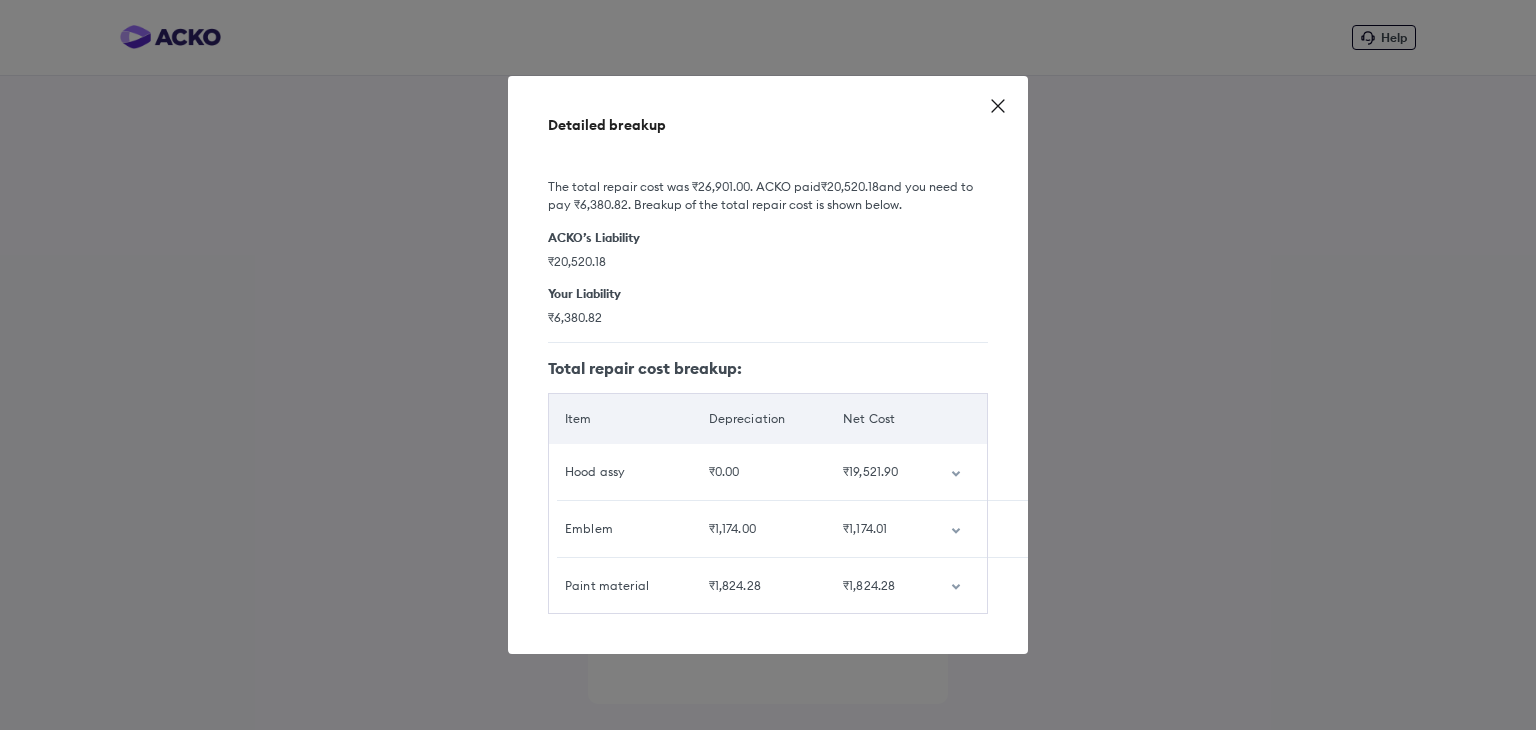 click at bounding box center (961, 472) 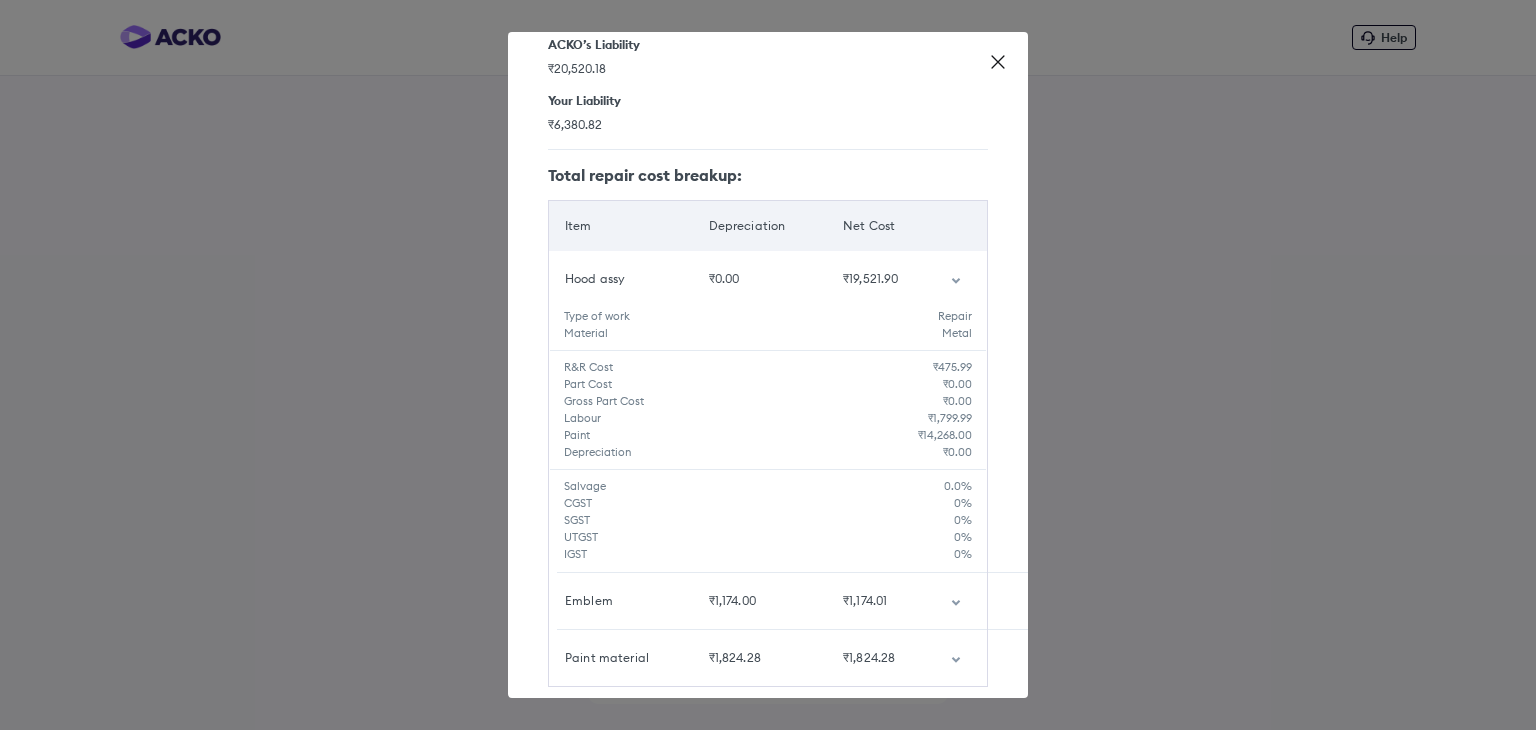 scroll, scrollTop: 148, scrollLeft: 0, axis: vertical 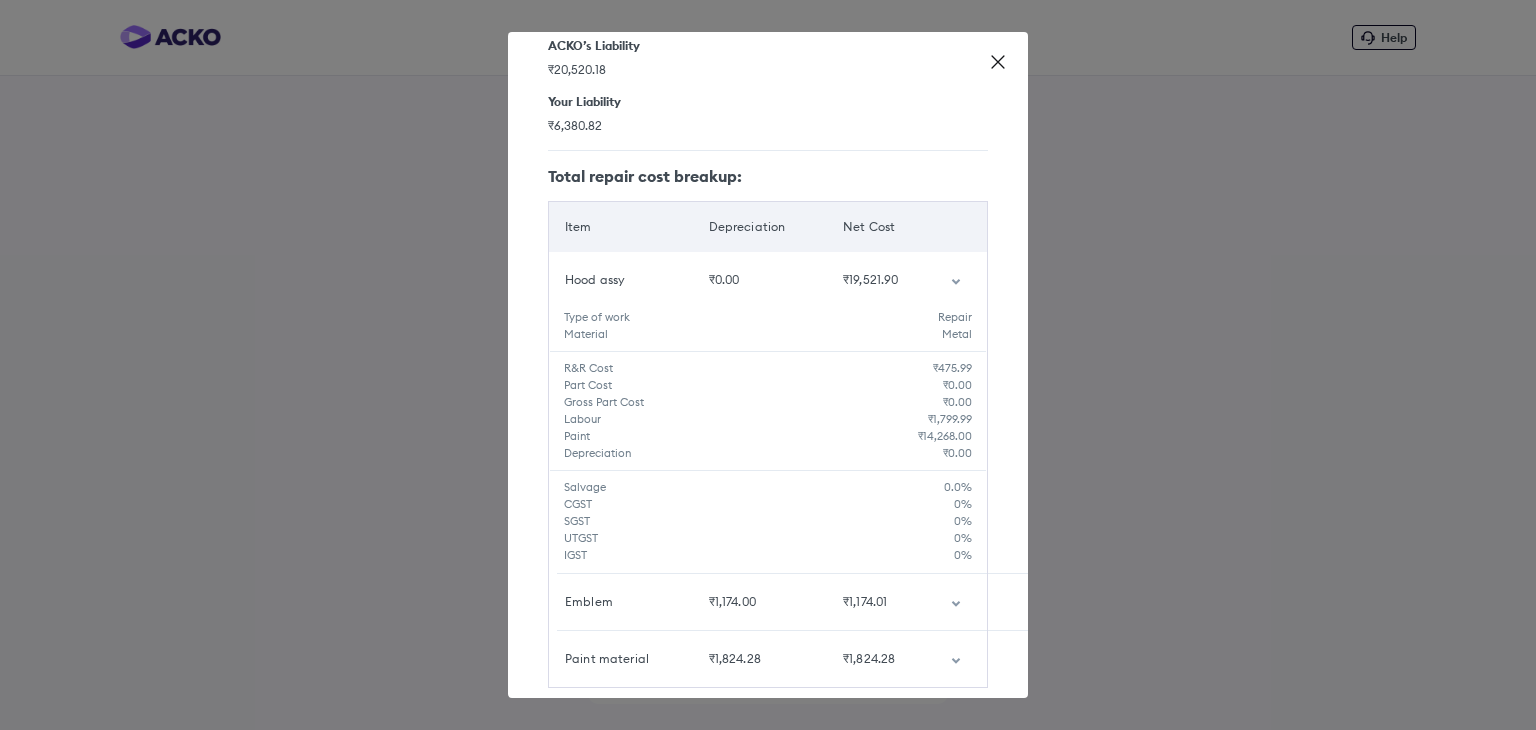 click on "Detailed breakup The total repair cost was   ₹26,901.00 . ACKO paid  ₹20,520.18  and you need to pay   ₹6,380.82 . Breakup of the total repair cost is shown below. ACKO’s Liability ₹20,520.18 Your Liability ₹6,380.82 Total repair cost breakup: Item Depreciation Net Cost Hood assy ₹0.00 ₹19,521.90 Type of work Repair Material Metal R&R Cost ₹475.99 Part Cost ₹0.00 Gross Part Cost ₹0.00 Labour ₹1,799.99 Paint ₹14,268.00 Depreciation ₹0.00 Salvage 0.0 % CGST 0 % SGST 0 % UTGST 0 % IGST 0 % Emblem ₹1,174.00 ₹1,174.01 Paint material ₹1,824.28 ₹1,824.28" at bounding box center (768, 365) 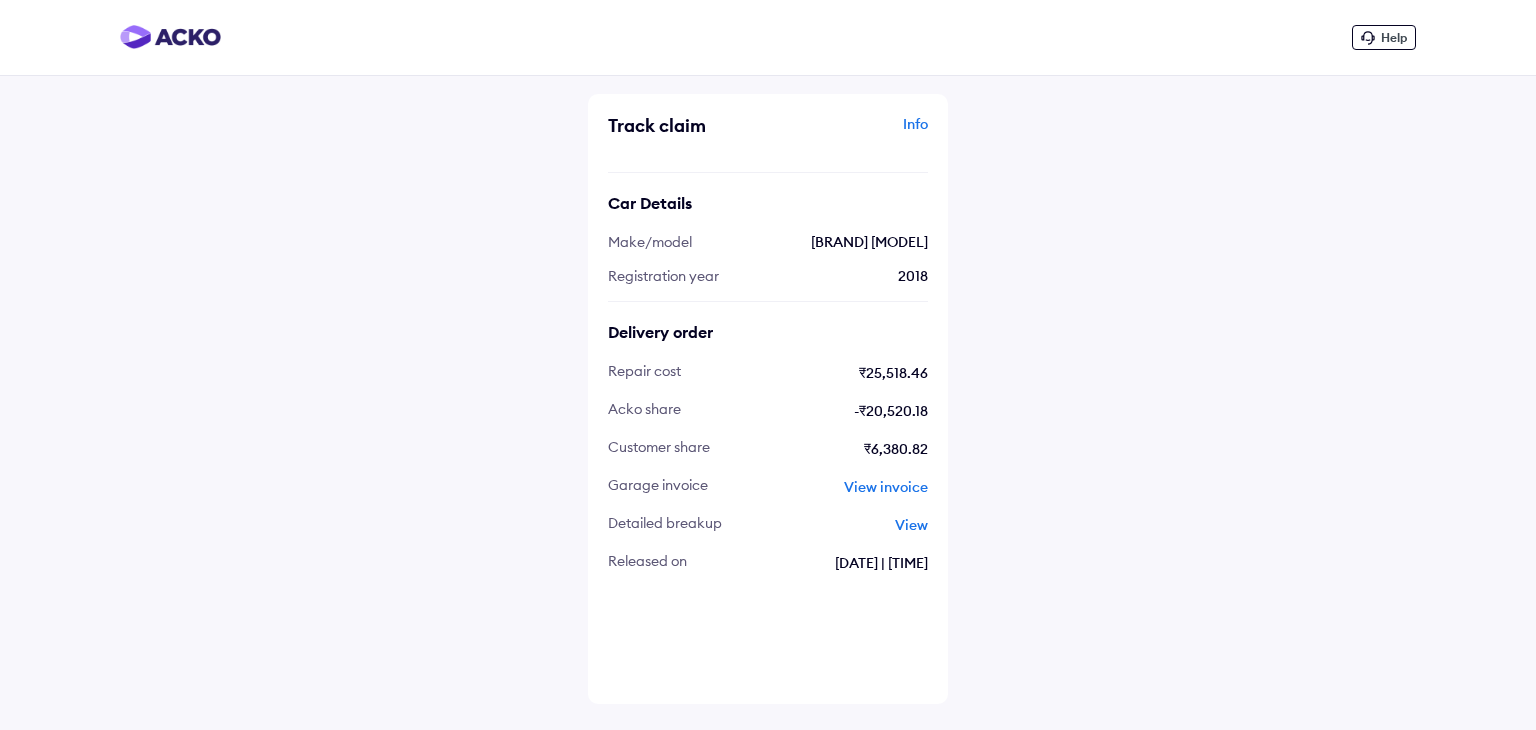 click on "View" at bounding box center [911, 525] 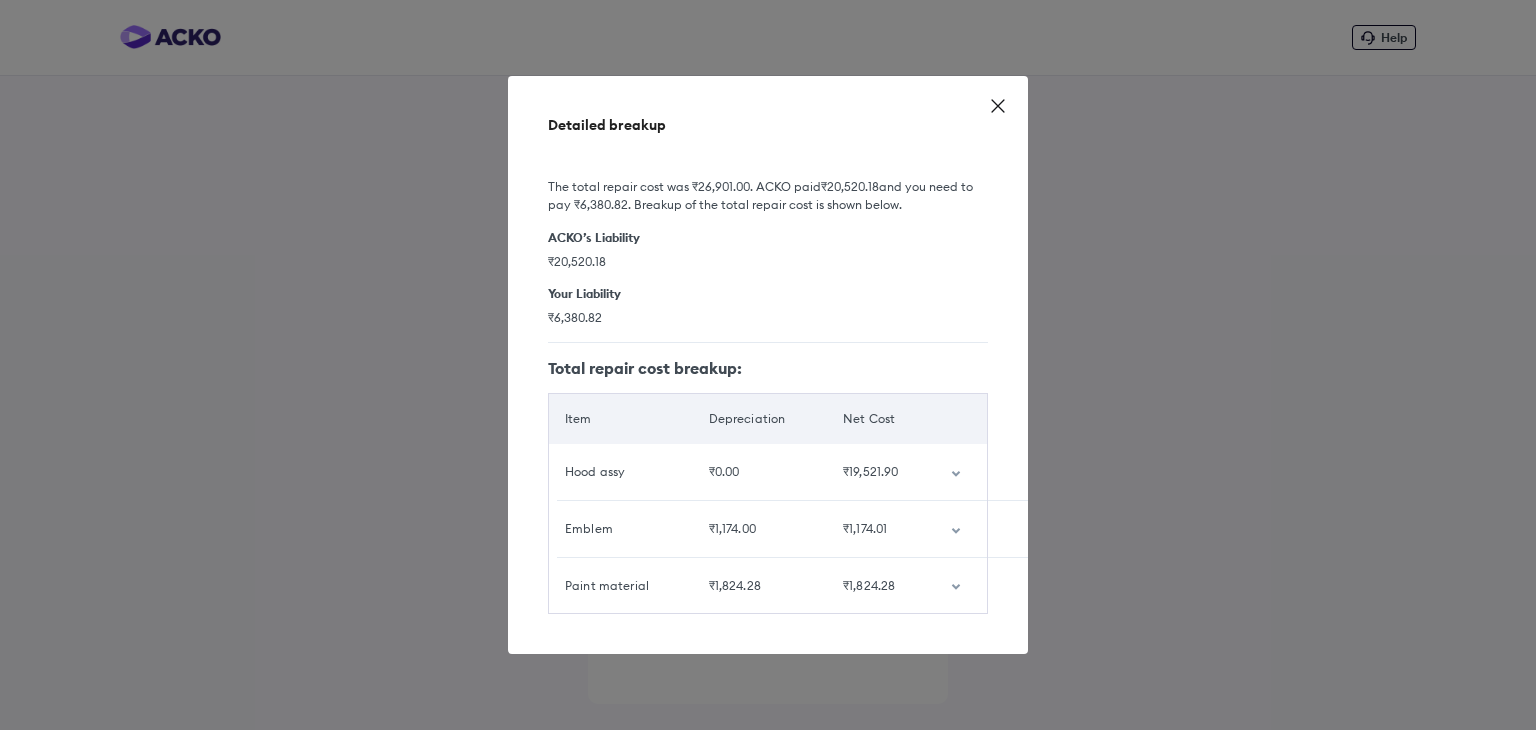 click at bounding box center [961, 586] 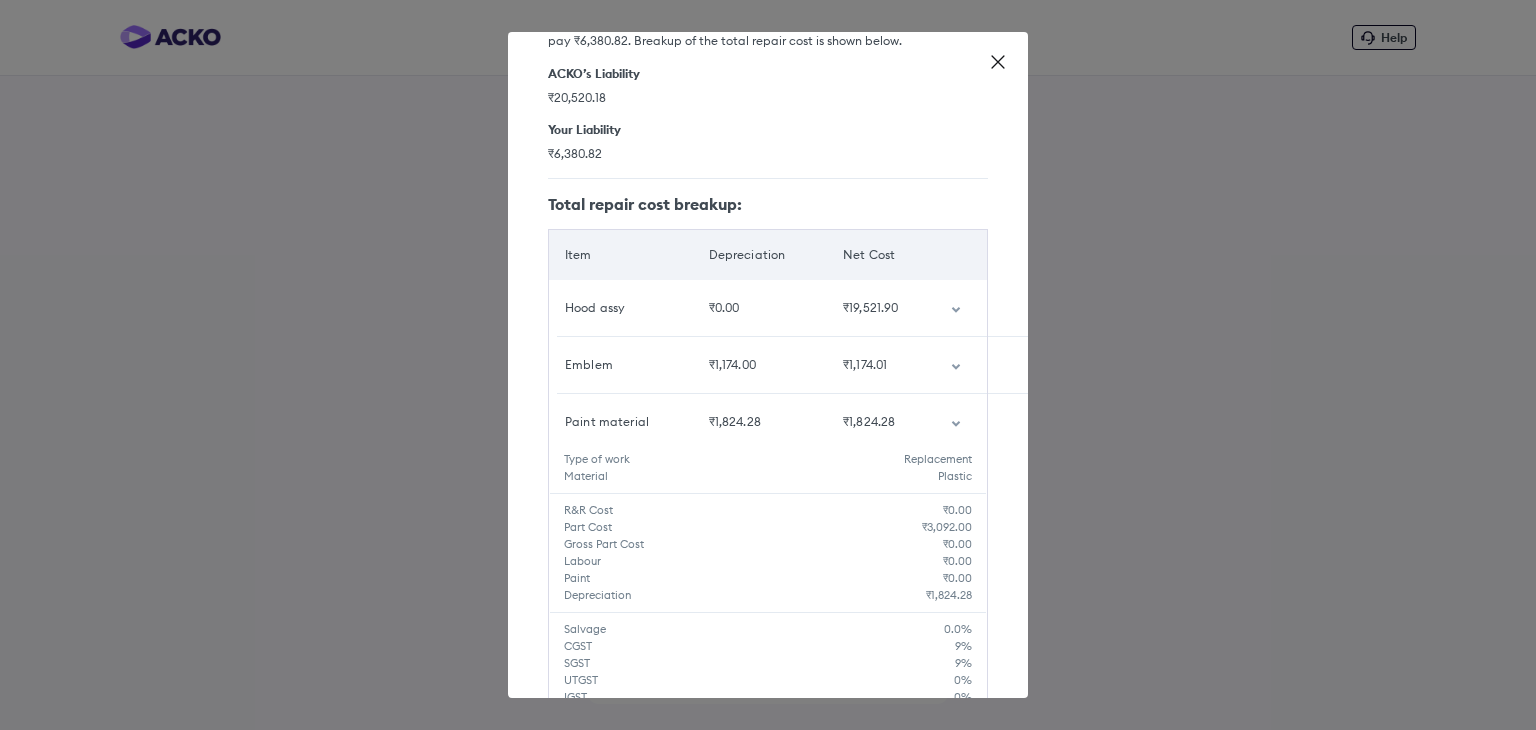scroll, scrollTop: 126, scrollLeft: 0, axis: vertical 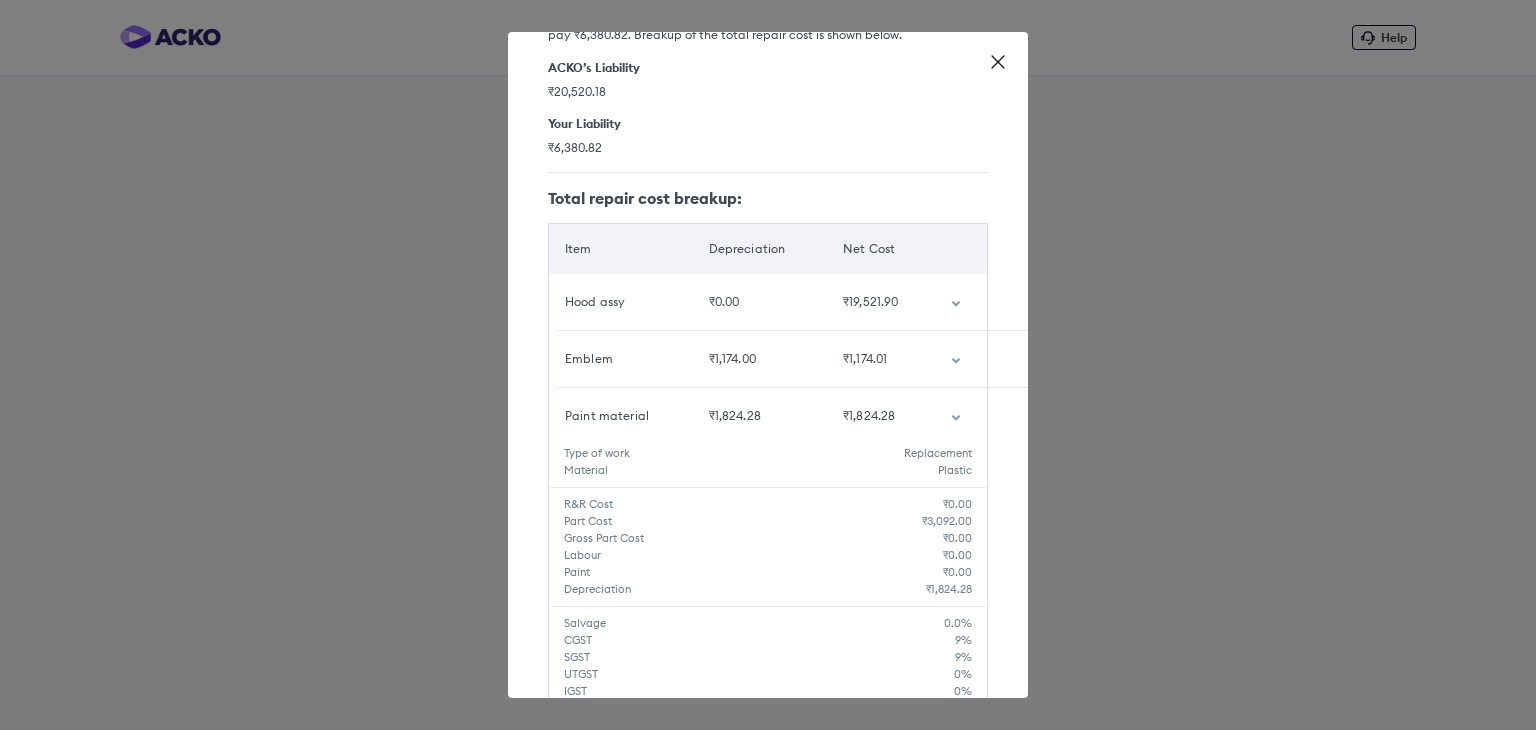click at bounding box center (961, 359) 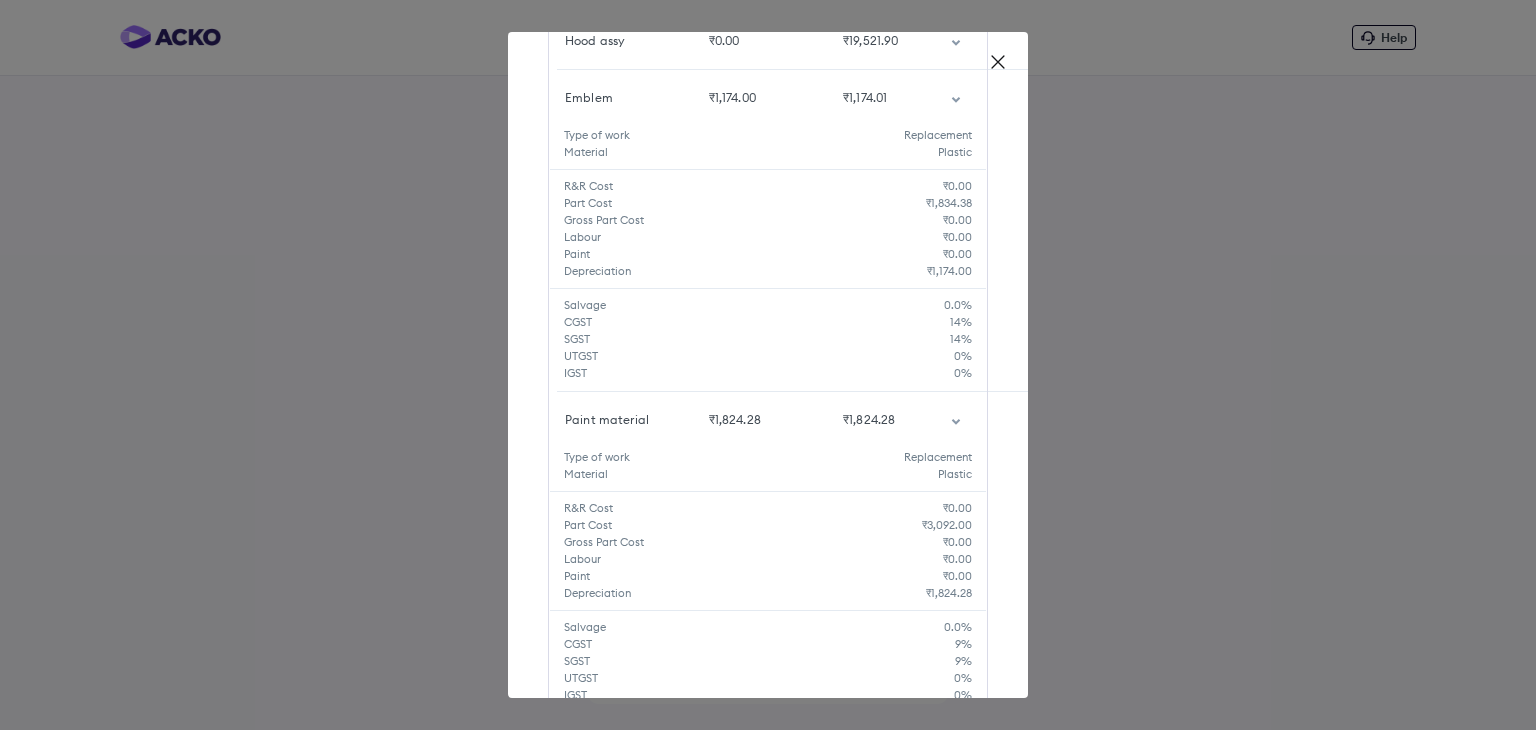 scroll, scrollTop: 449, scrollLeft: 0, axis: vertical 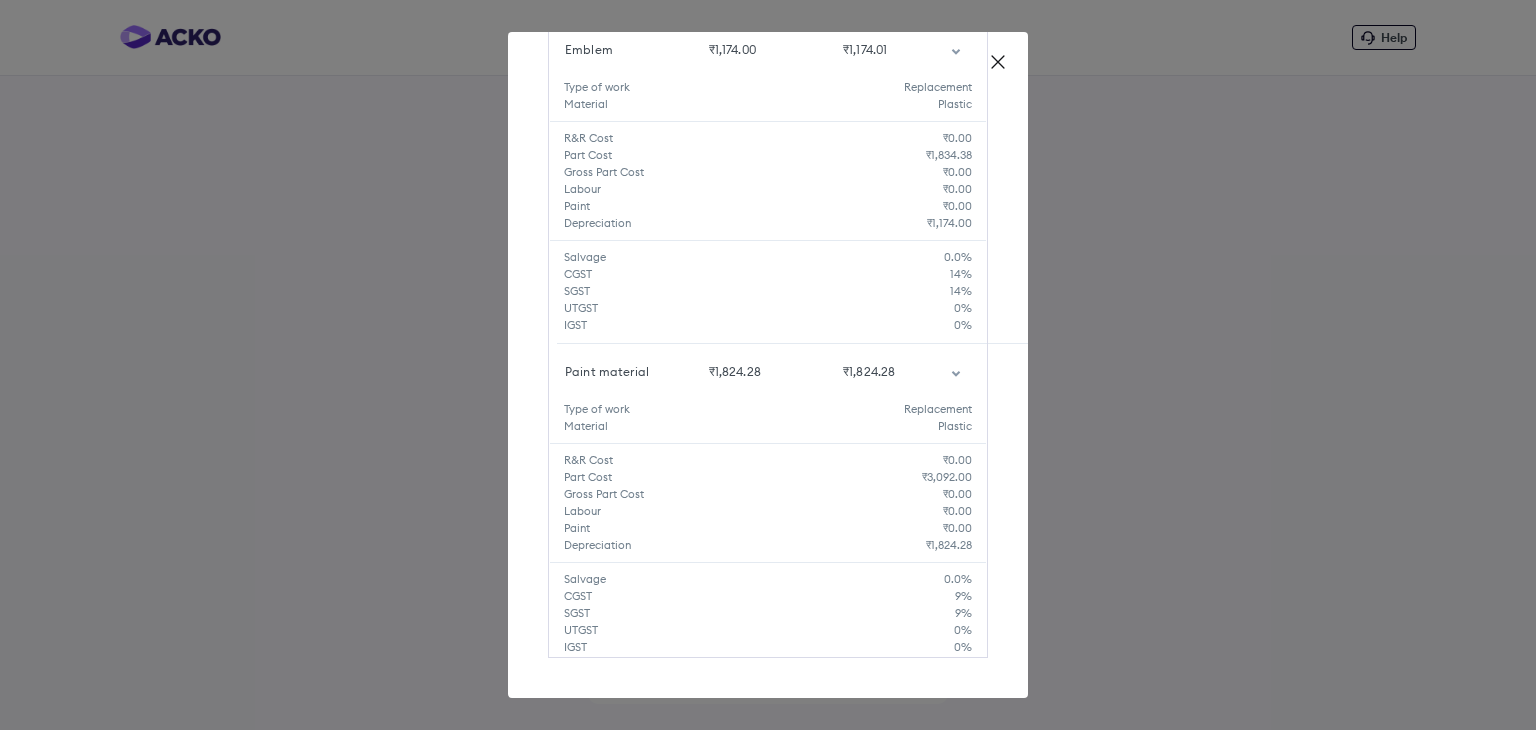 click at bounding box center [961, 372] 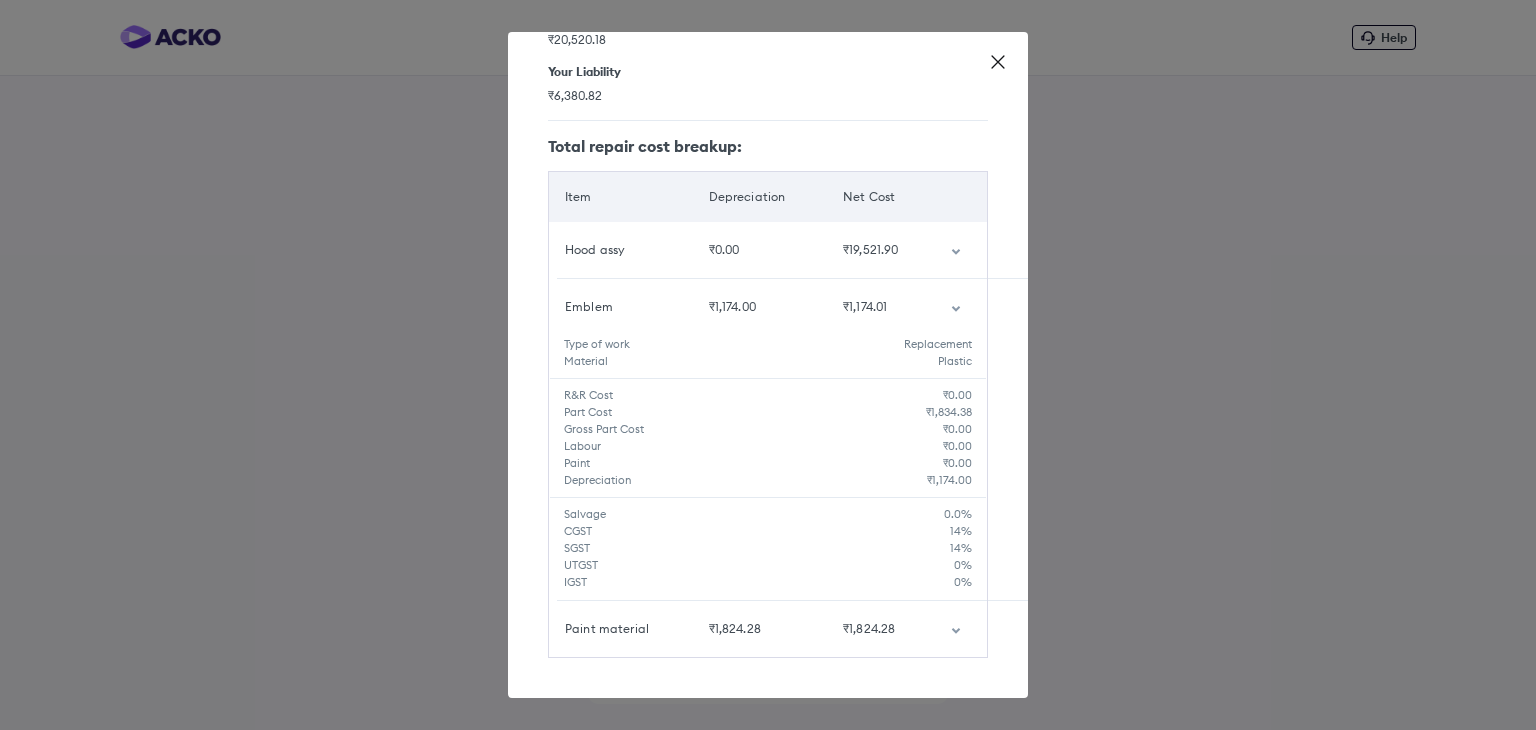click 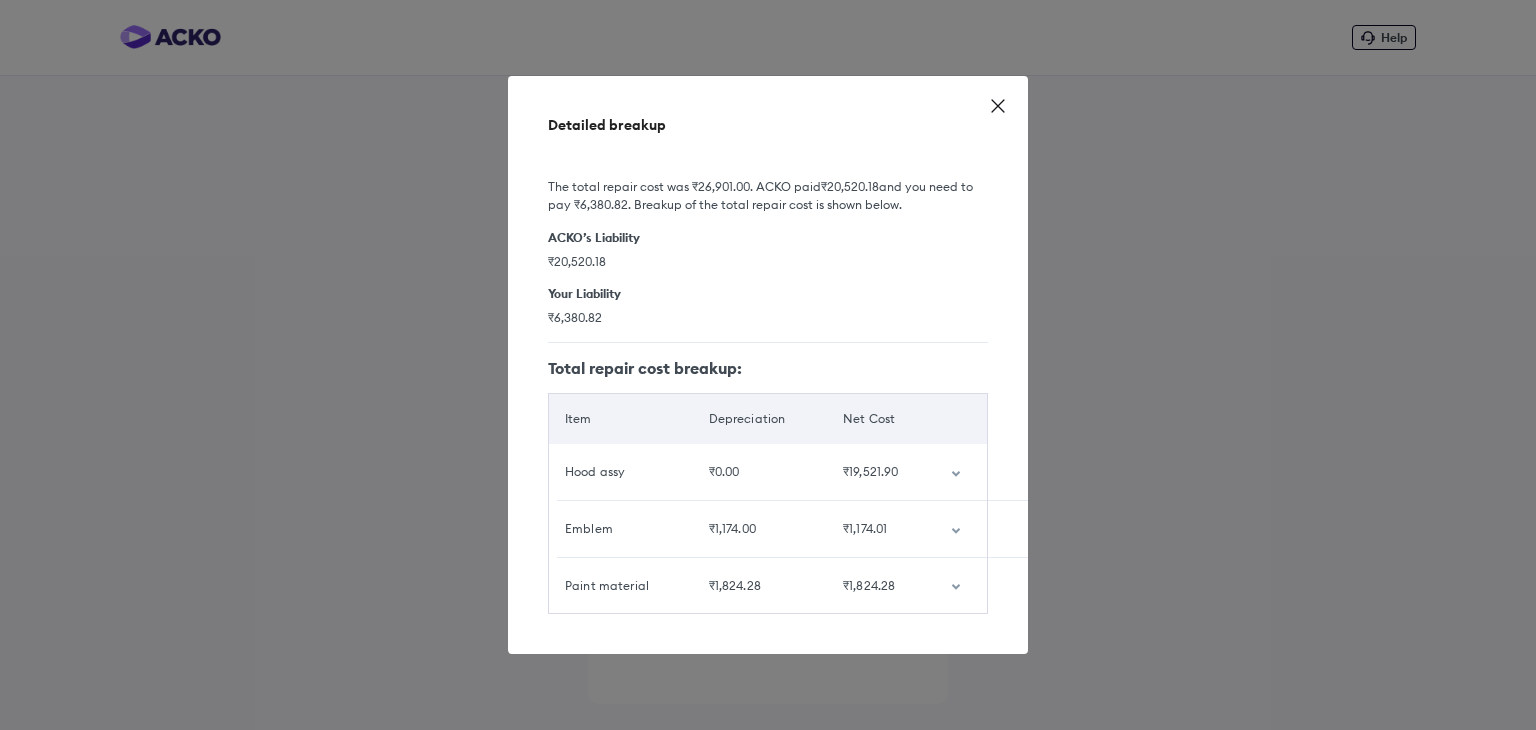 click at bounding box center [961, 472] 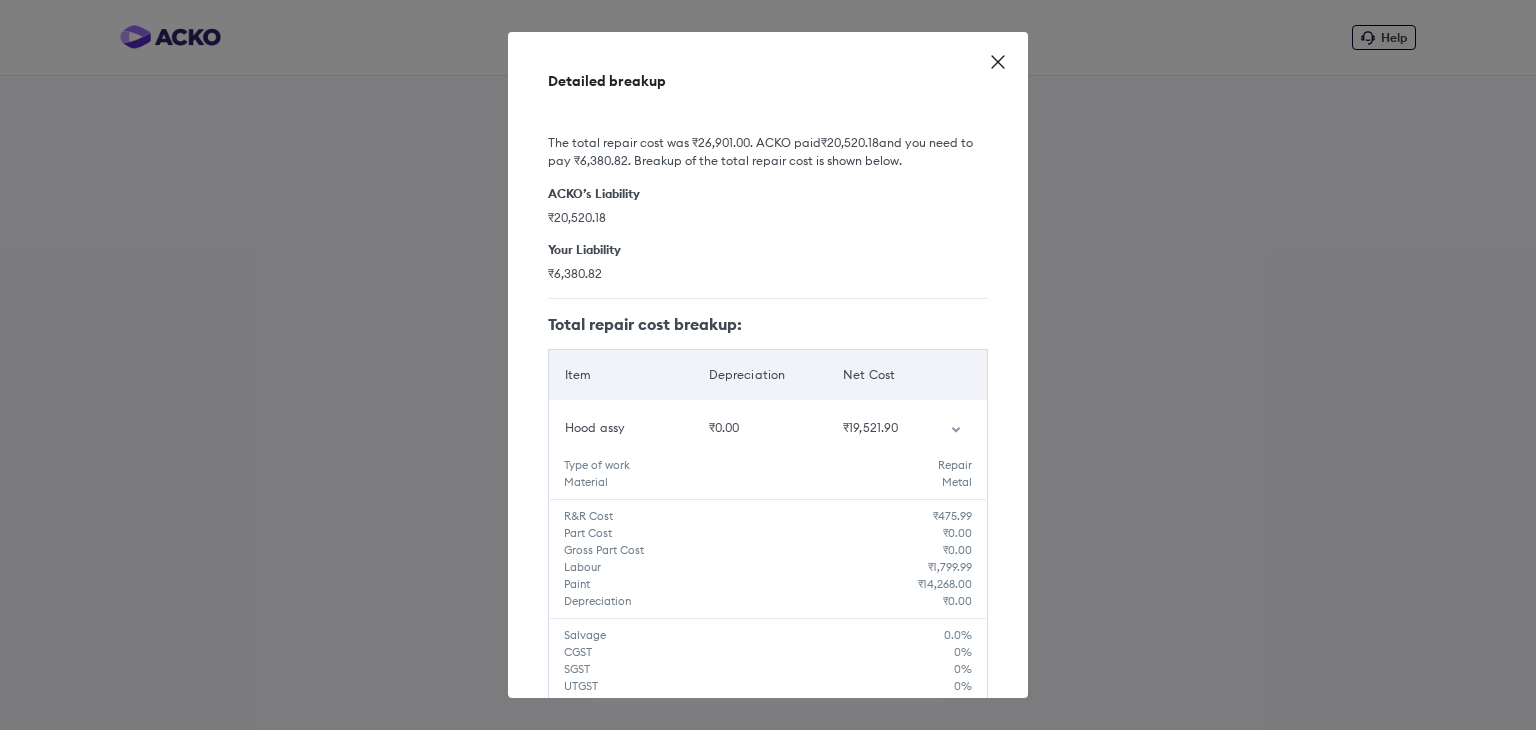 scroll, scrollTop: 192, scrollLeft: 0, axis: vertical 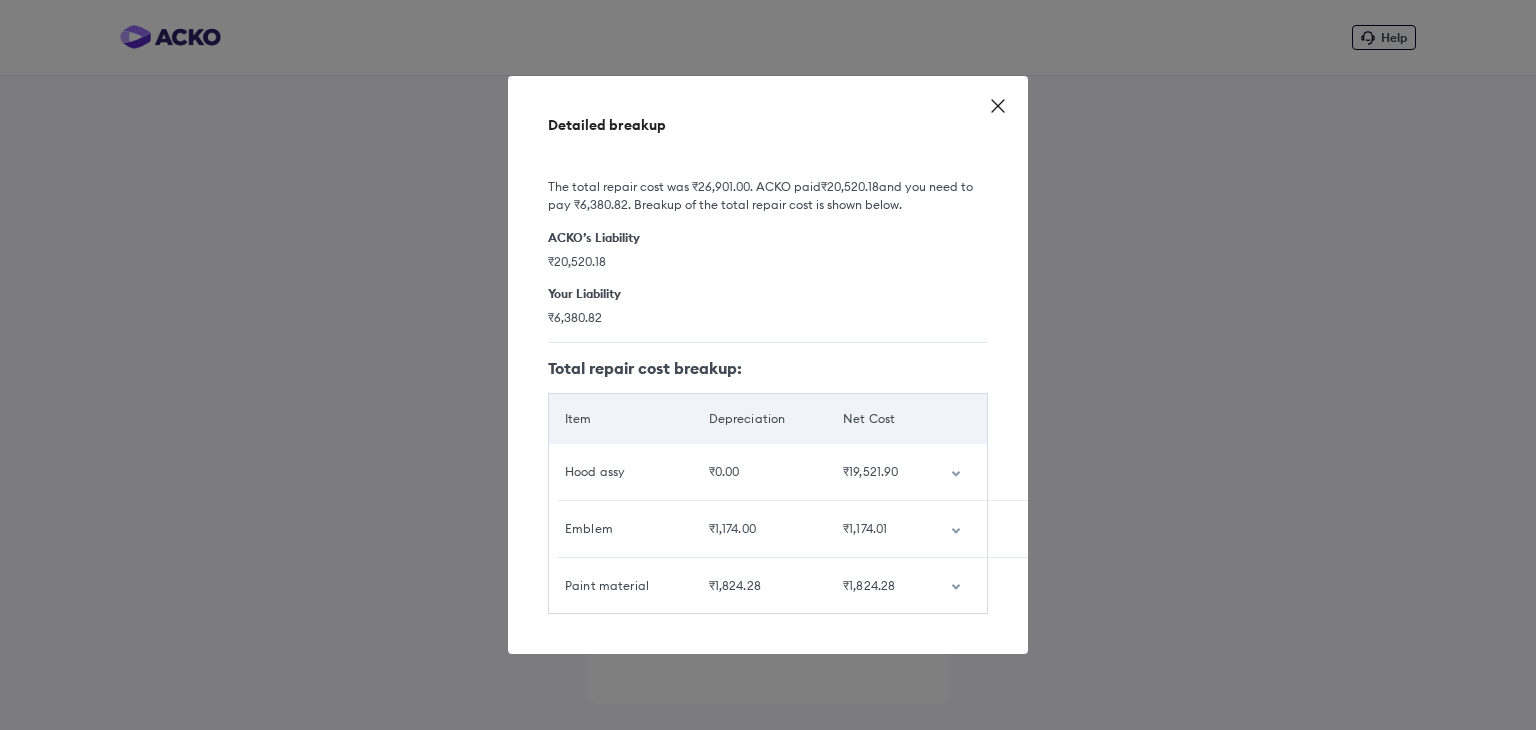 click at bounding box center [961, 472] 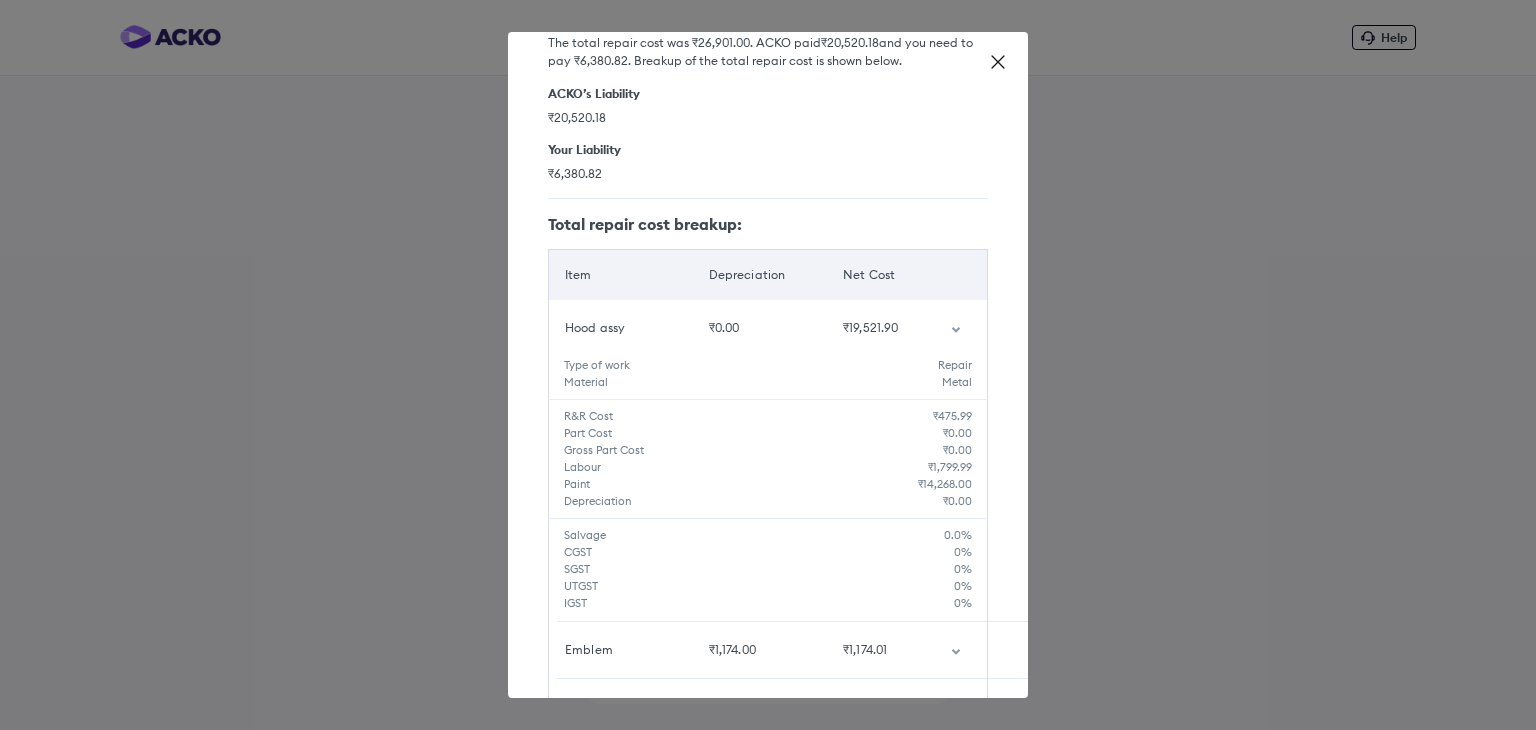 scroll, scrollTop: 143, scrollLeft: 0, axis: vertical 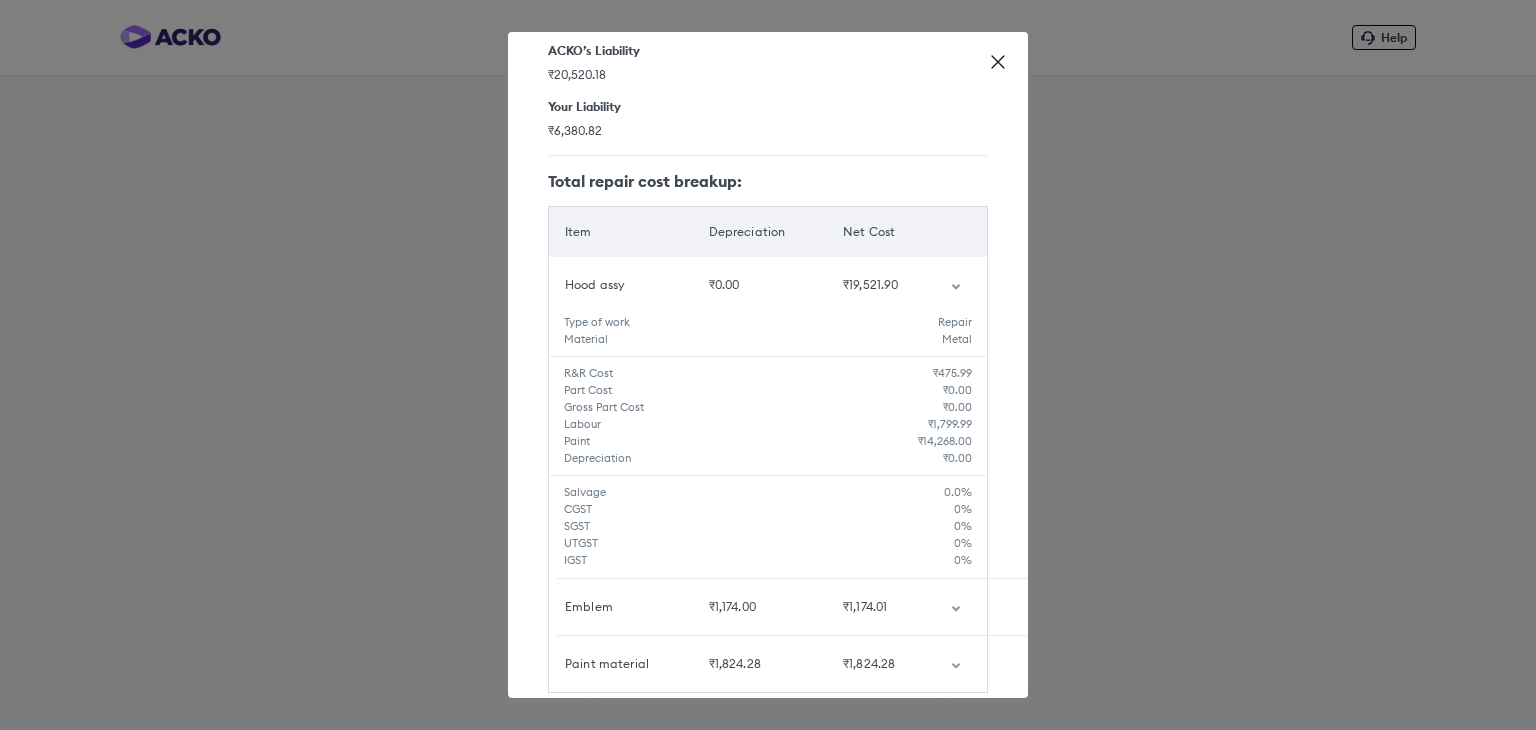 click at bounding box center [961, 285] 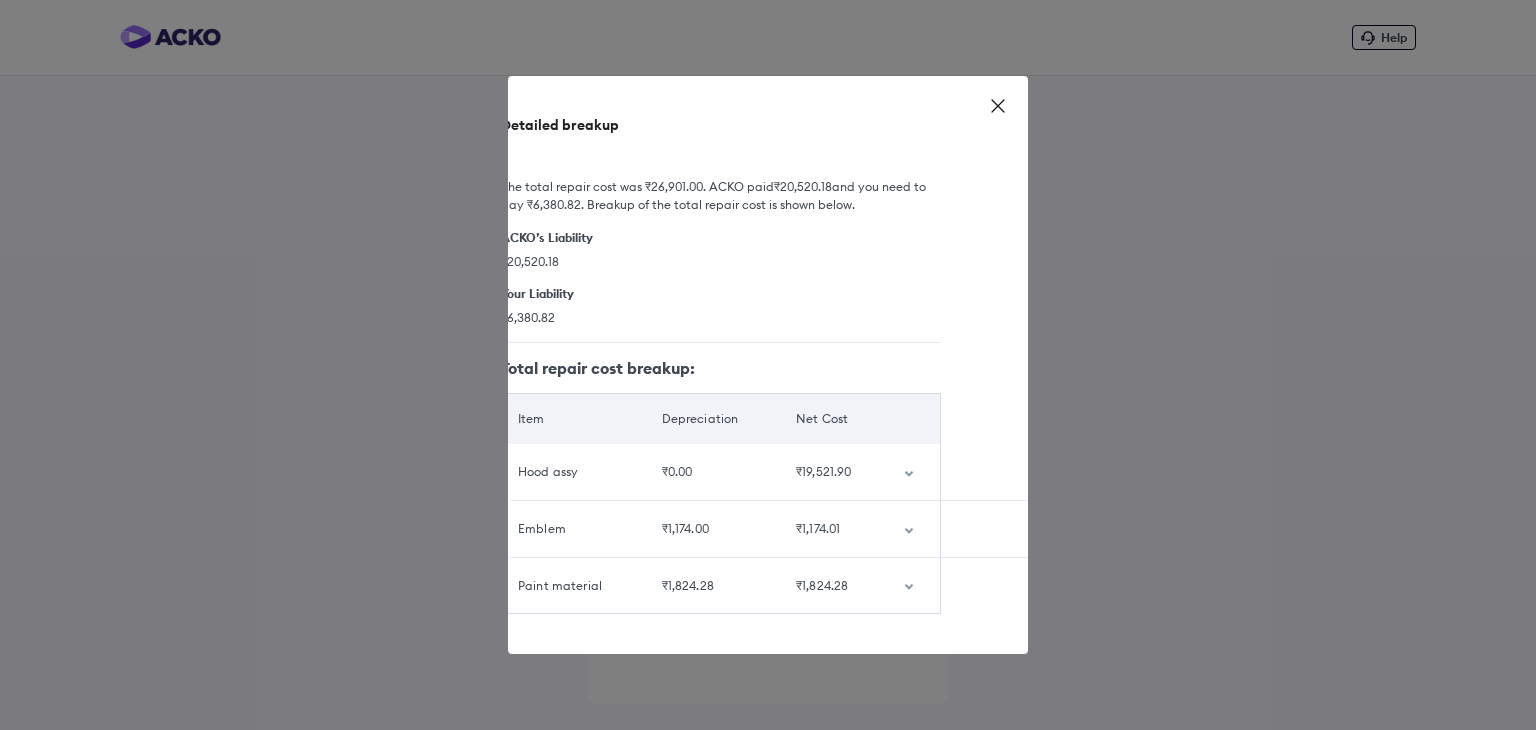 scroll, scrollTop: 0, scrollLeft: 0, axis: both 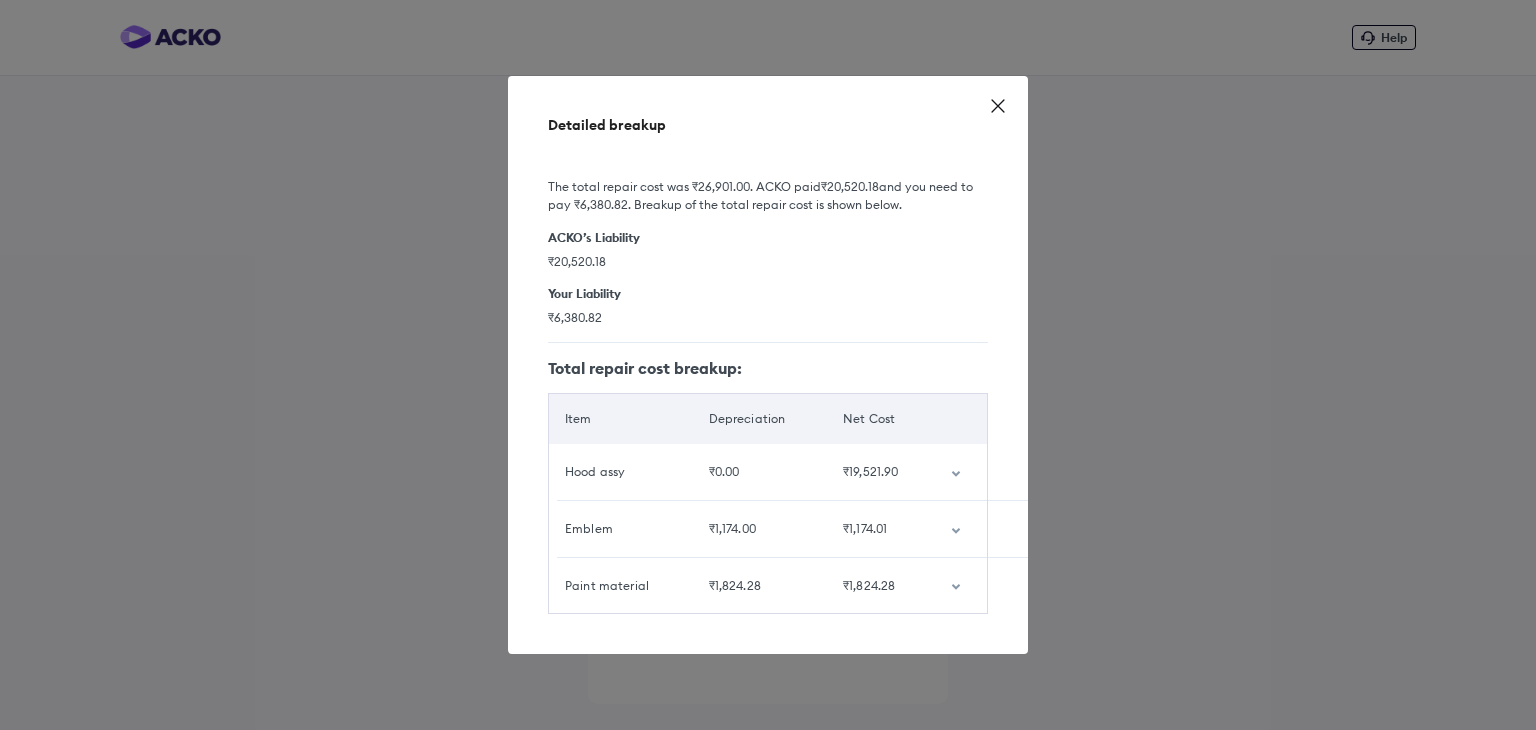 click 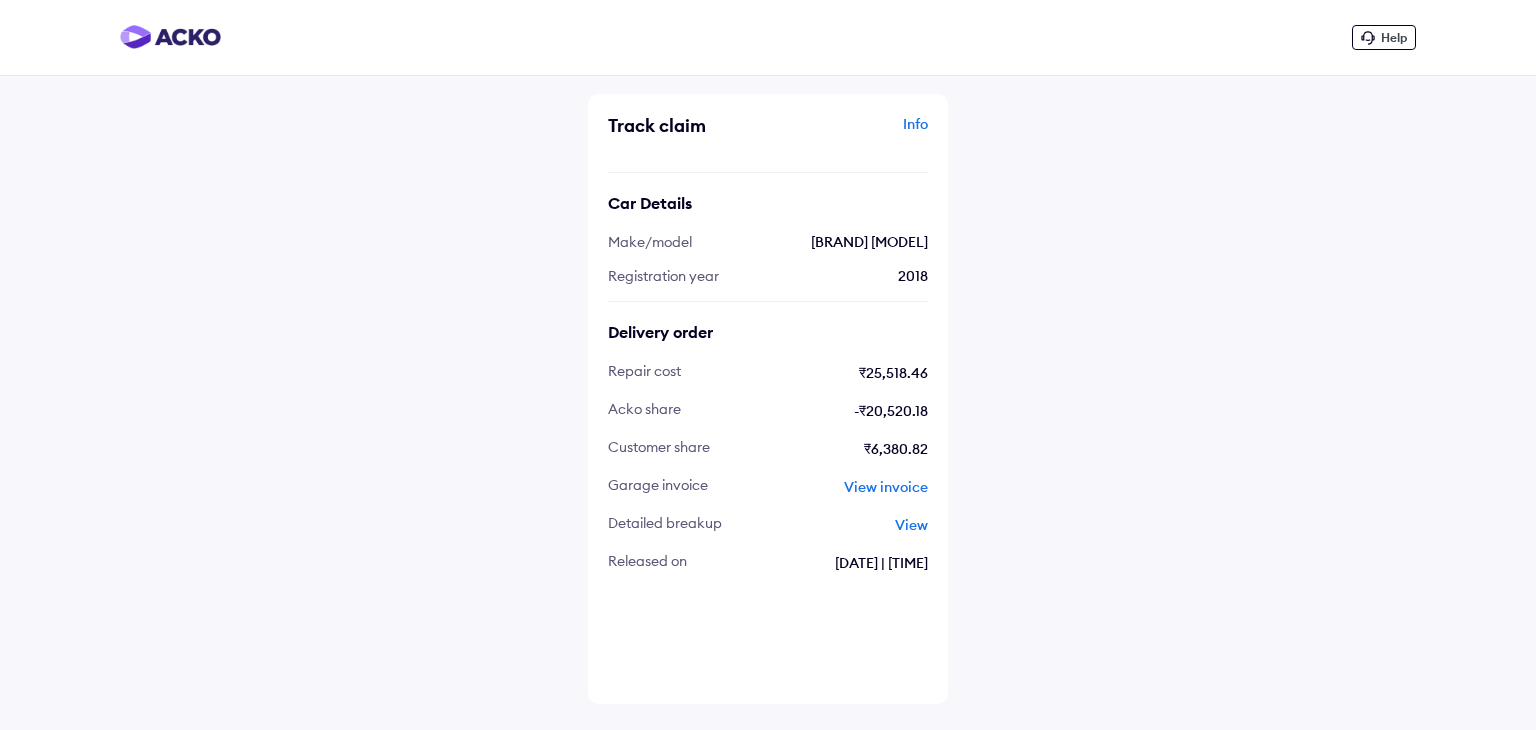 click on "Info" at bounding box center (850, 133) 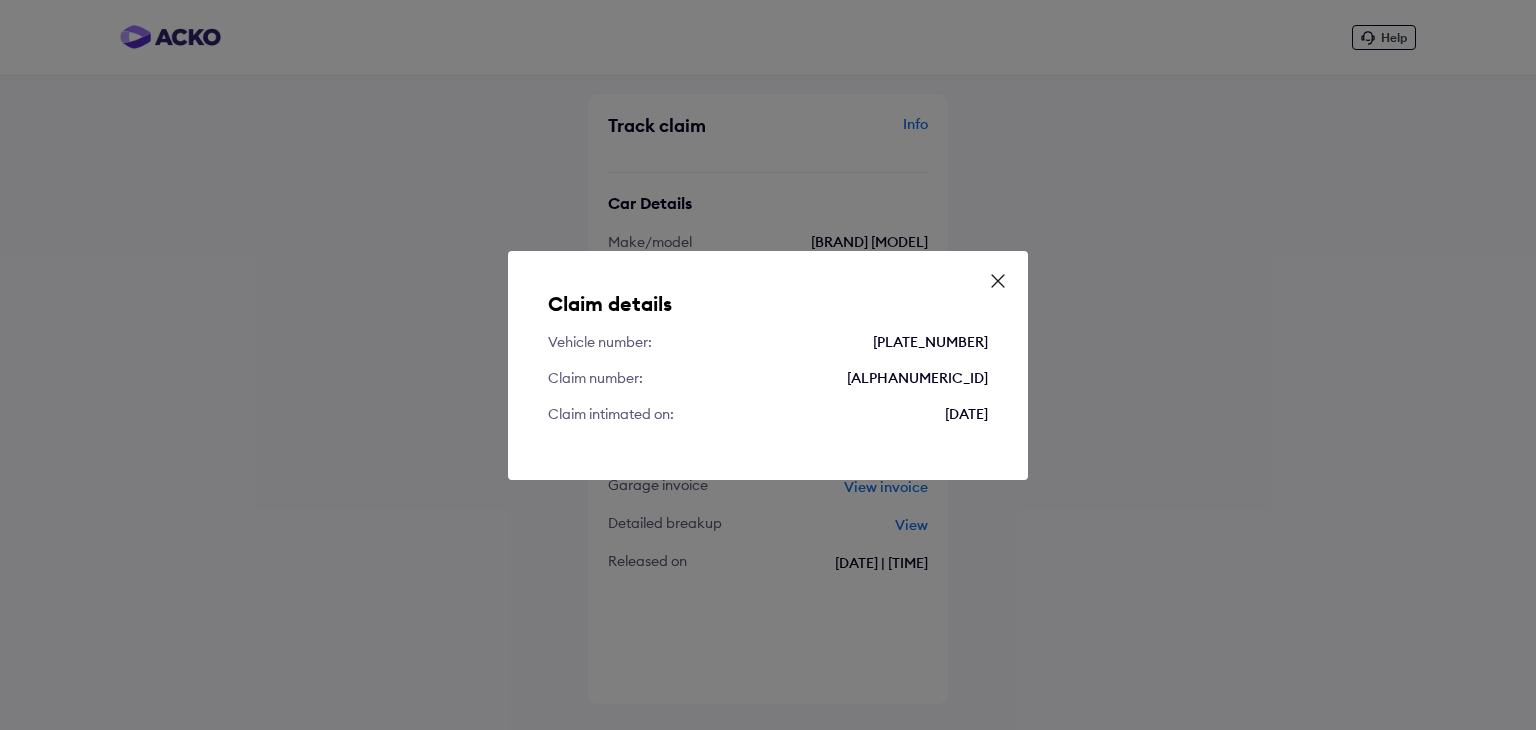 click 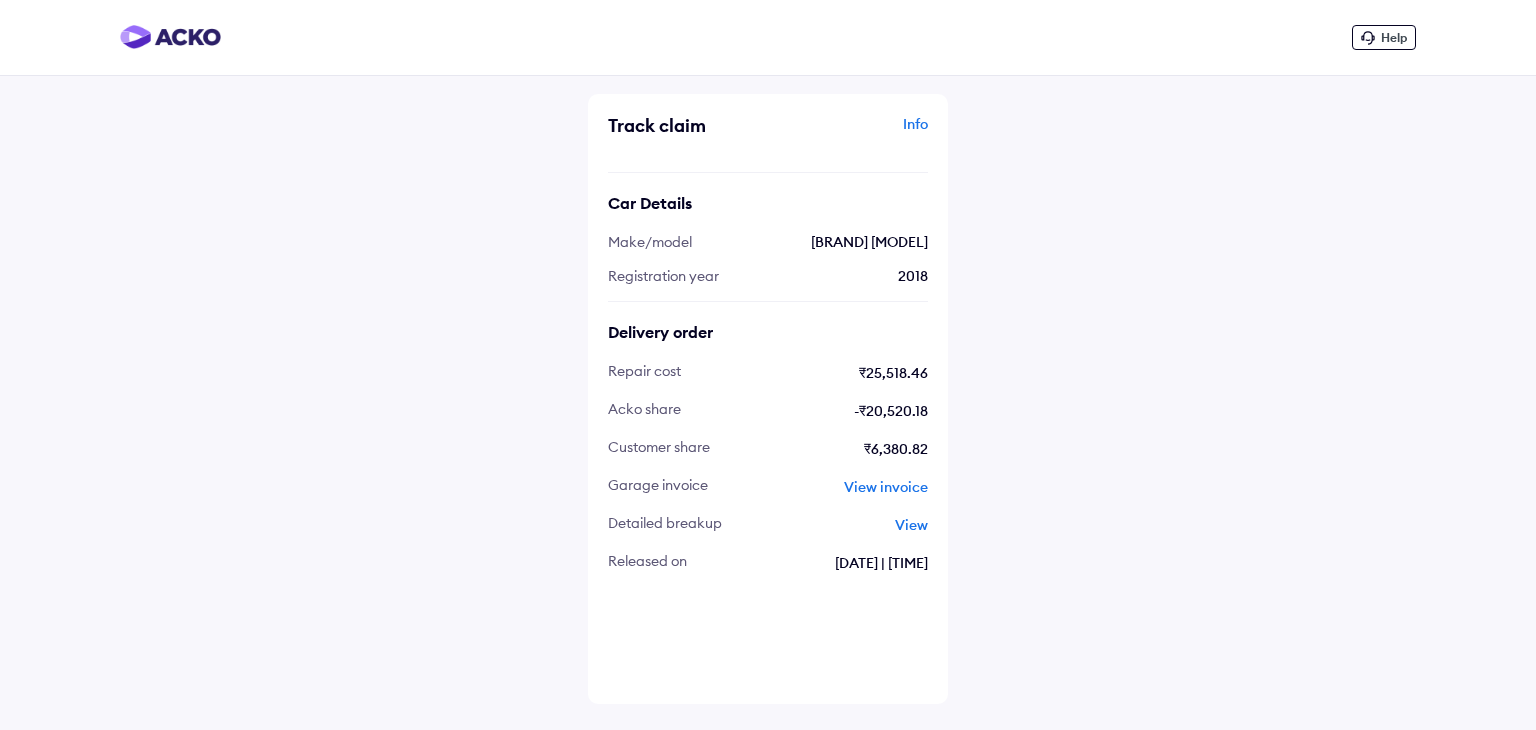 click on "View invoice" at bounding box center (886, 487) 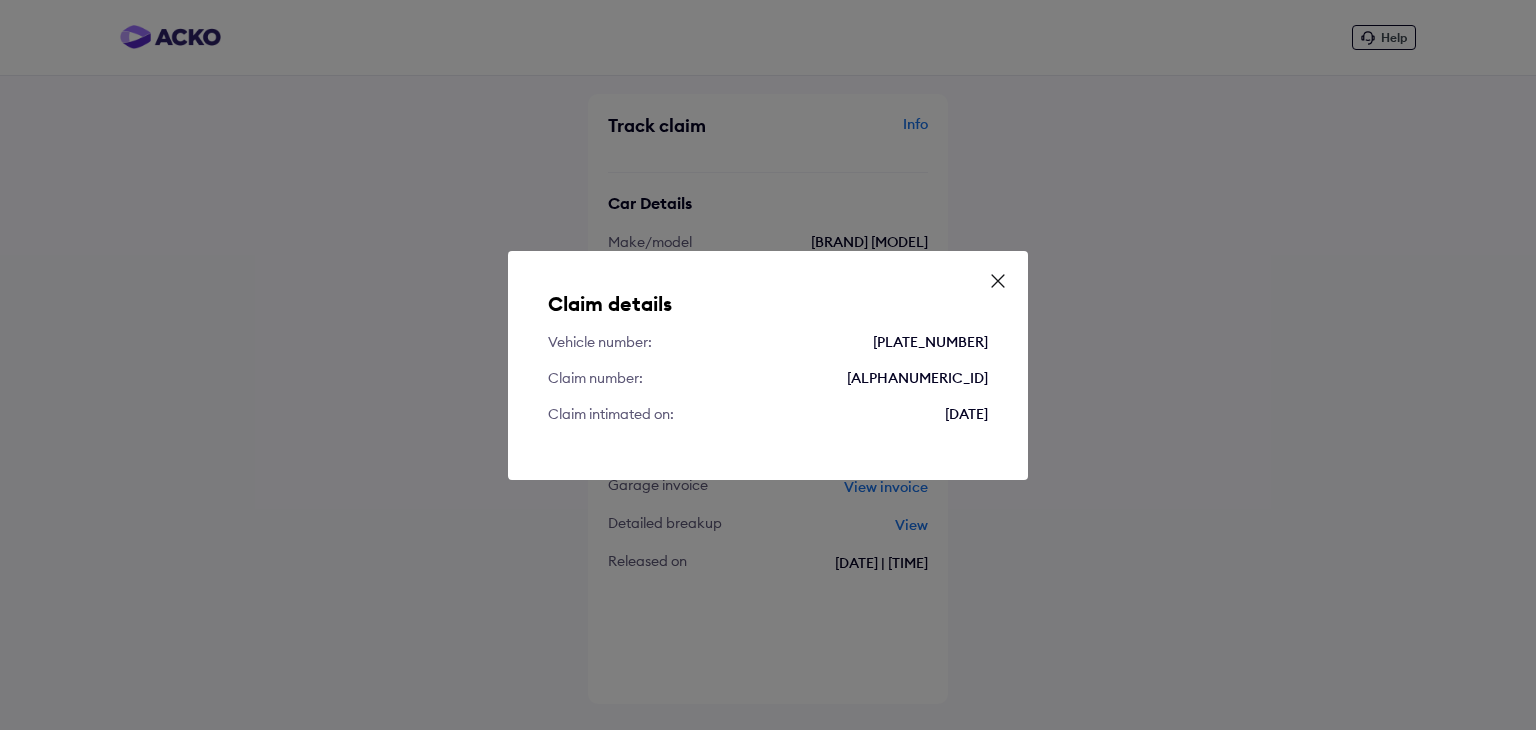 click 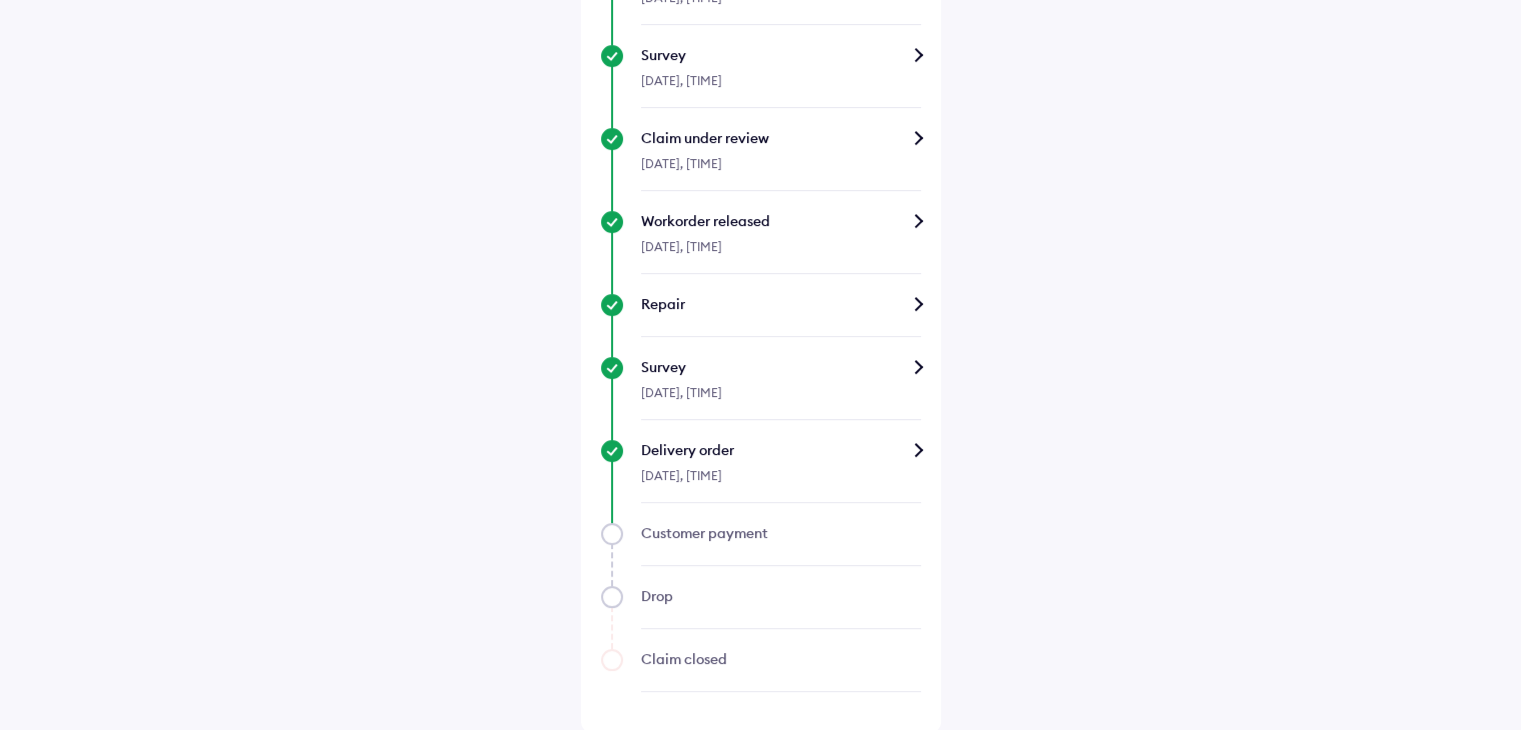 scroll, scrollTop: 0, scrollLeft: 0, axis: both 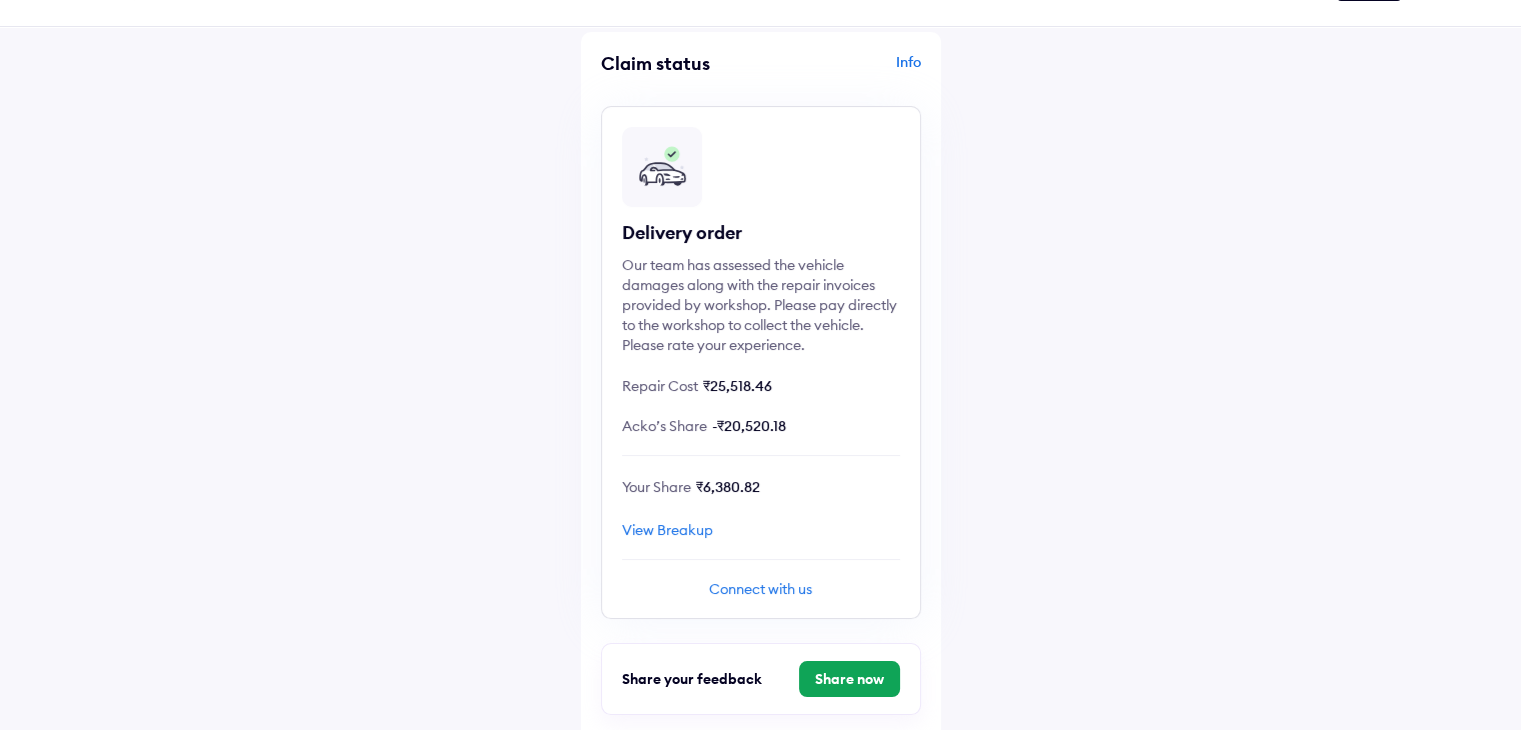 click on "View Breakup" at bounding box center [667, 530] 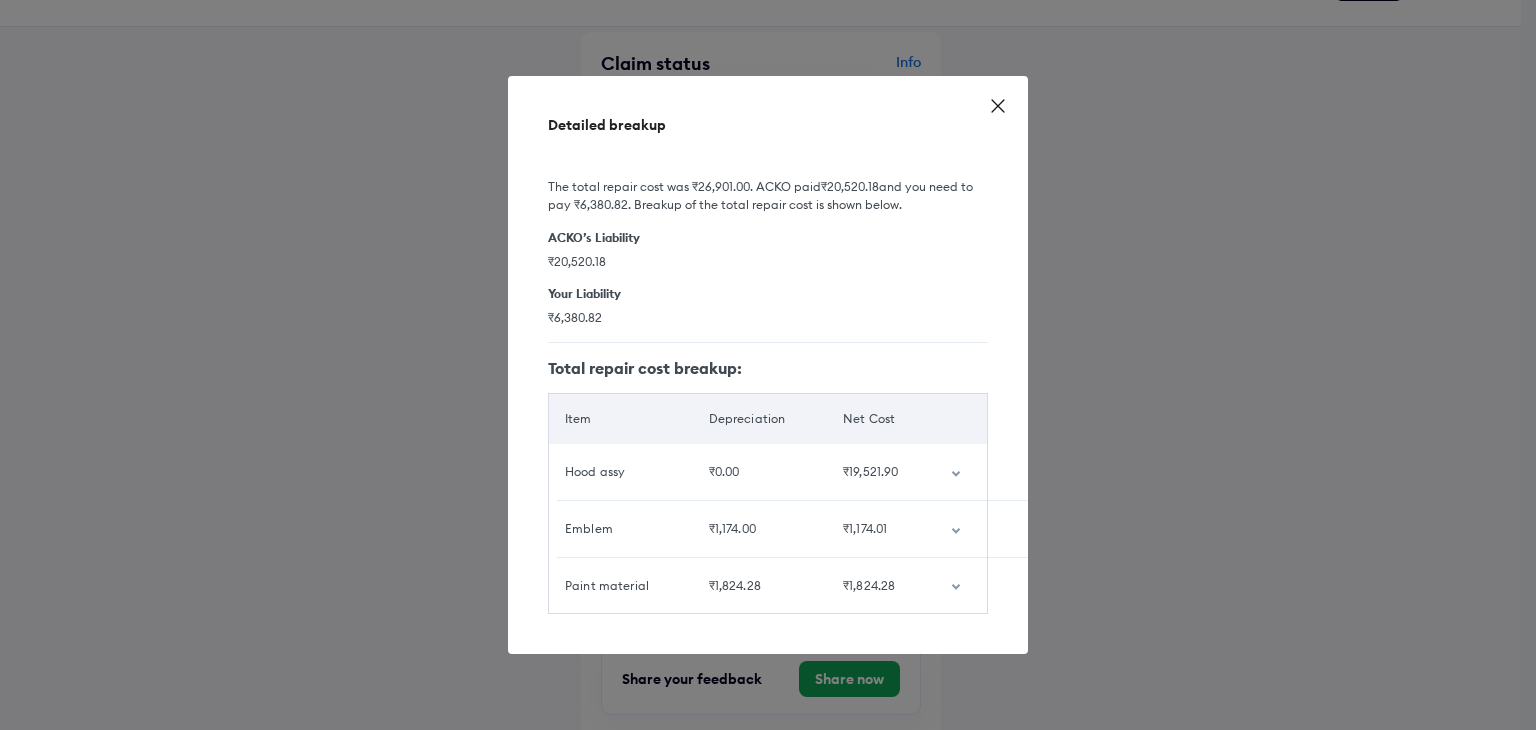 click 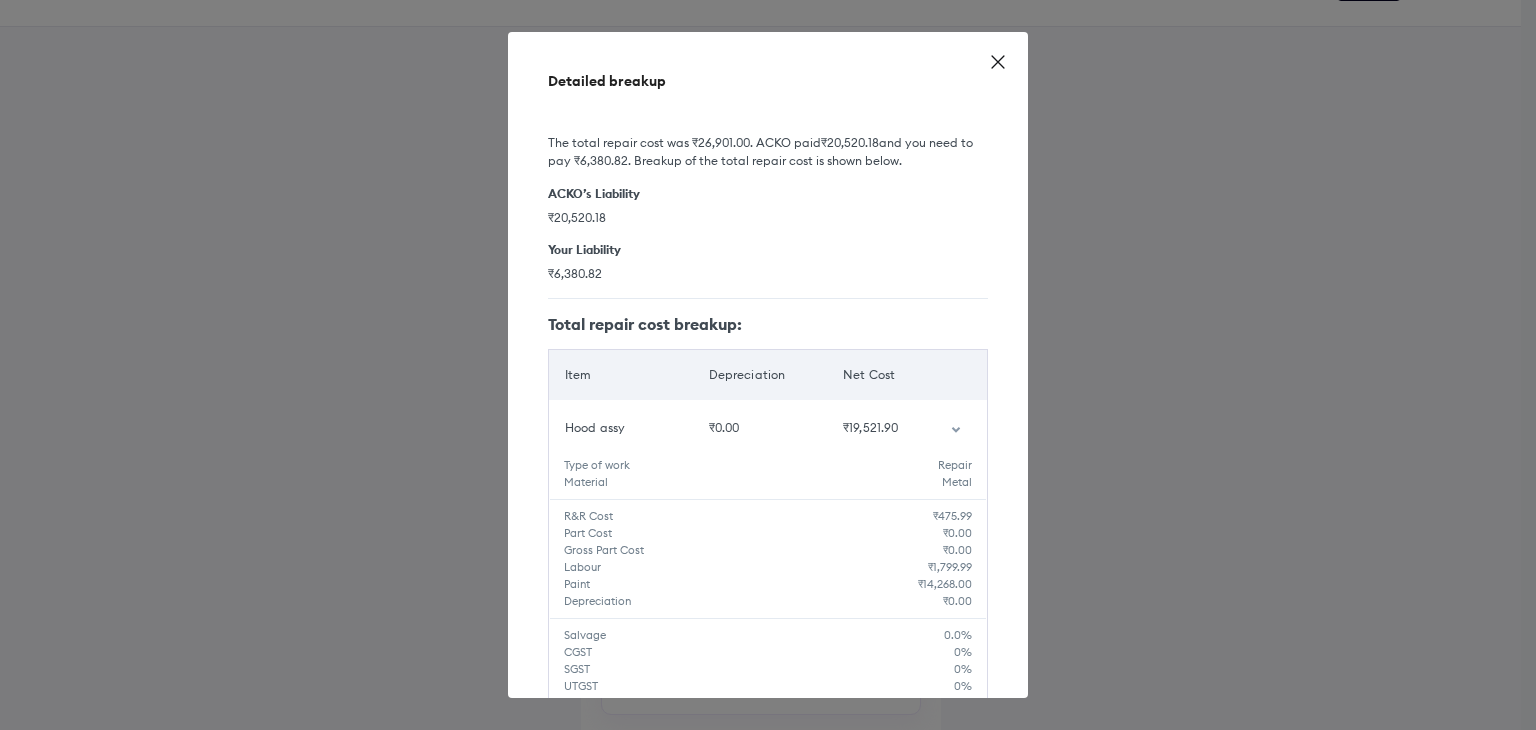 click at bounding box center [961, 428] 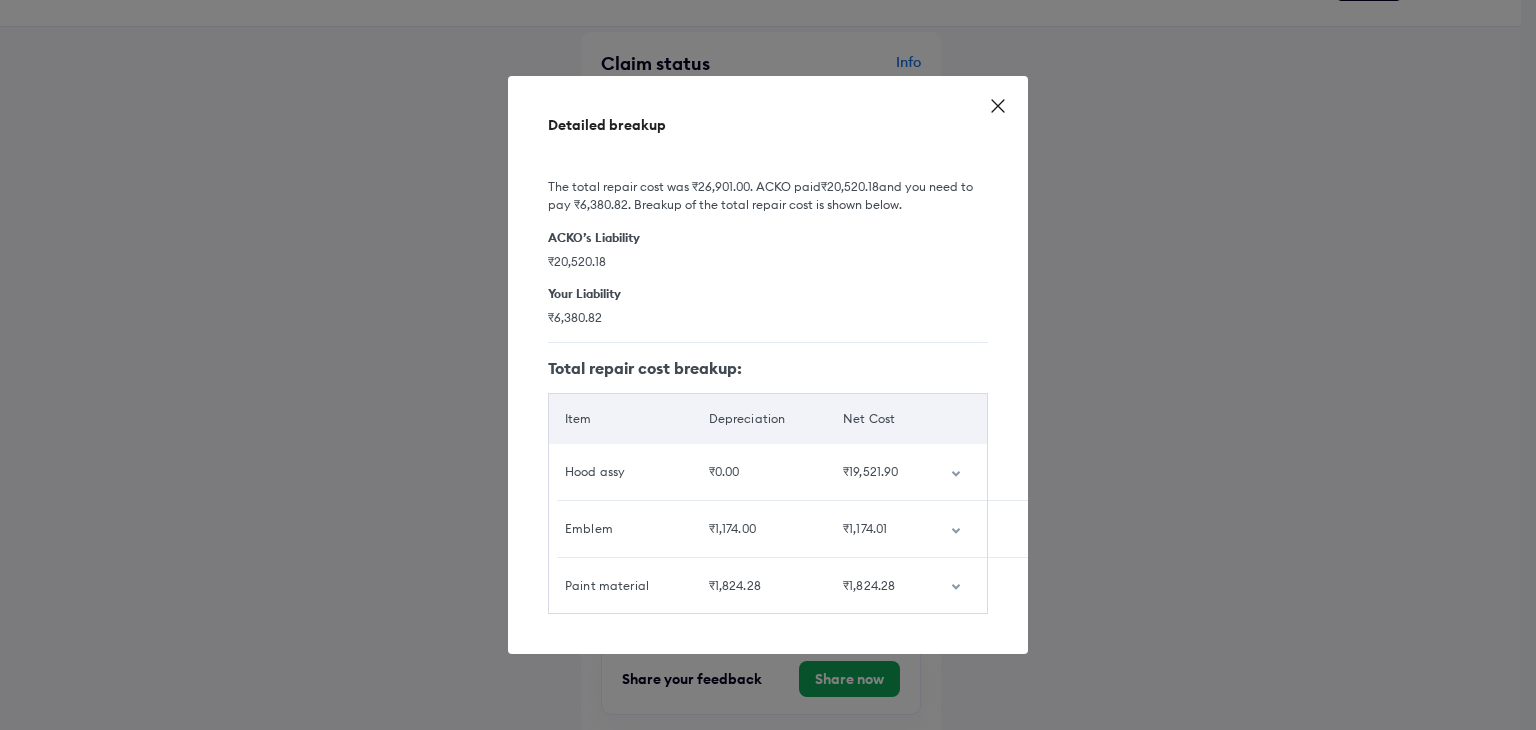 click 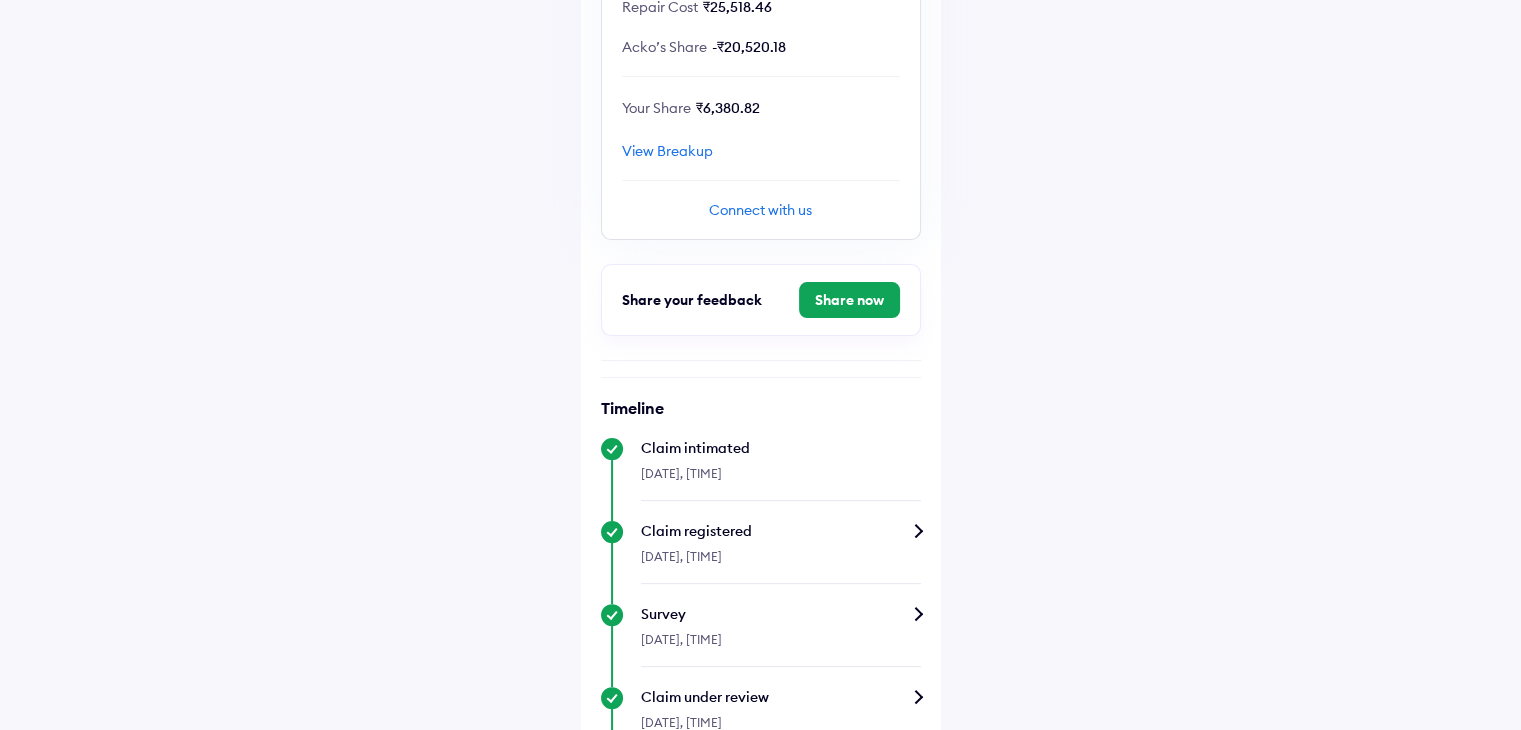 scroll, scrollTop: 0, scrollLeft: 0, axis: both 